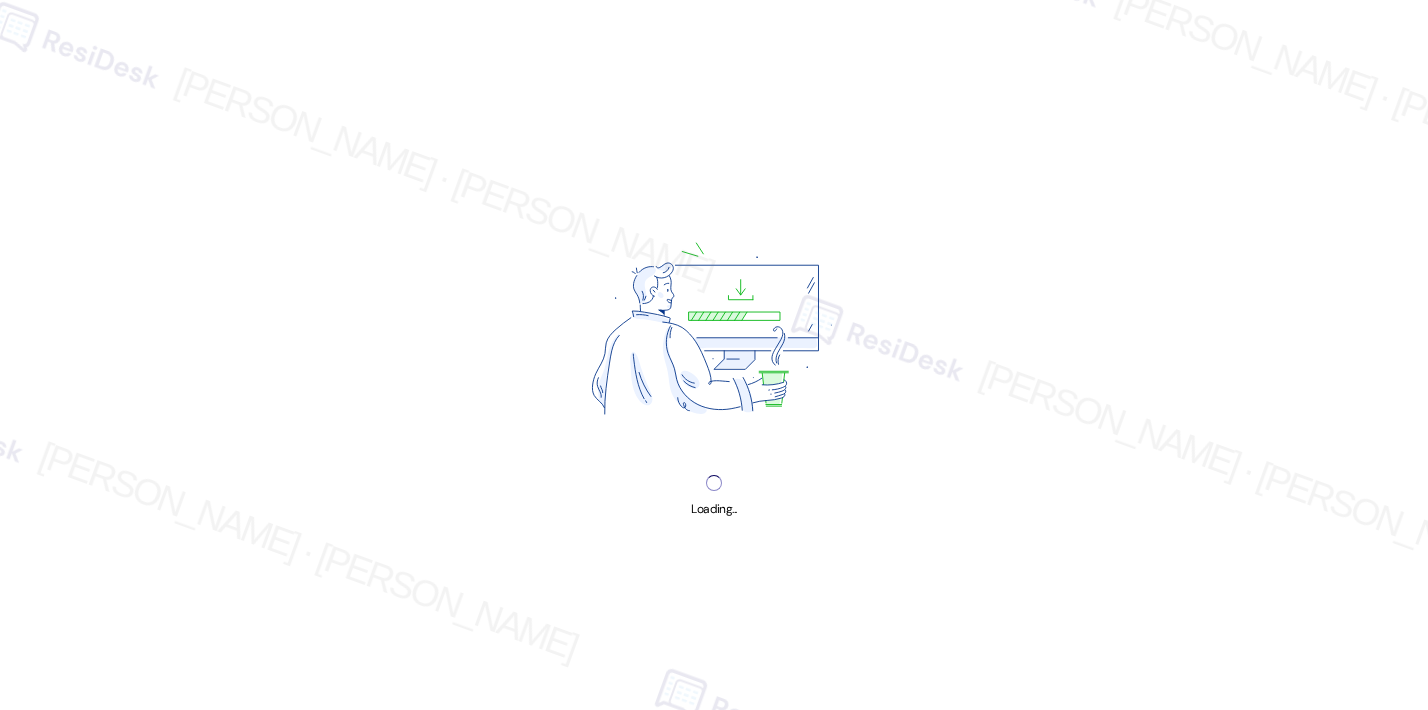 scroll, scrollTop: 0, scrollLeft: 0, axis: both 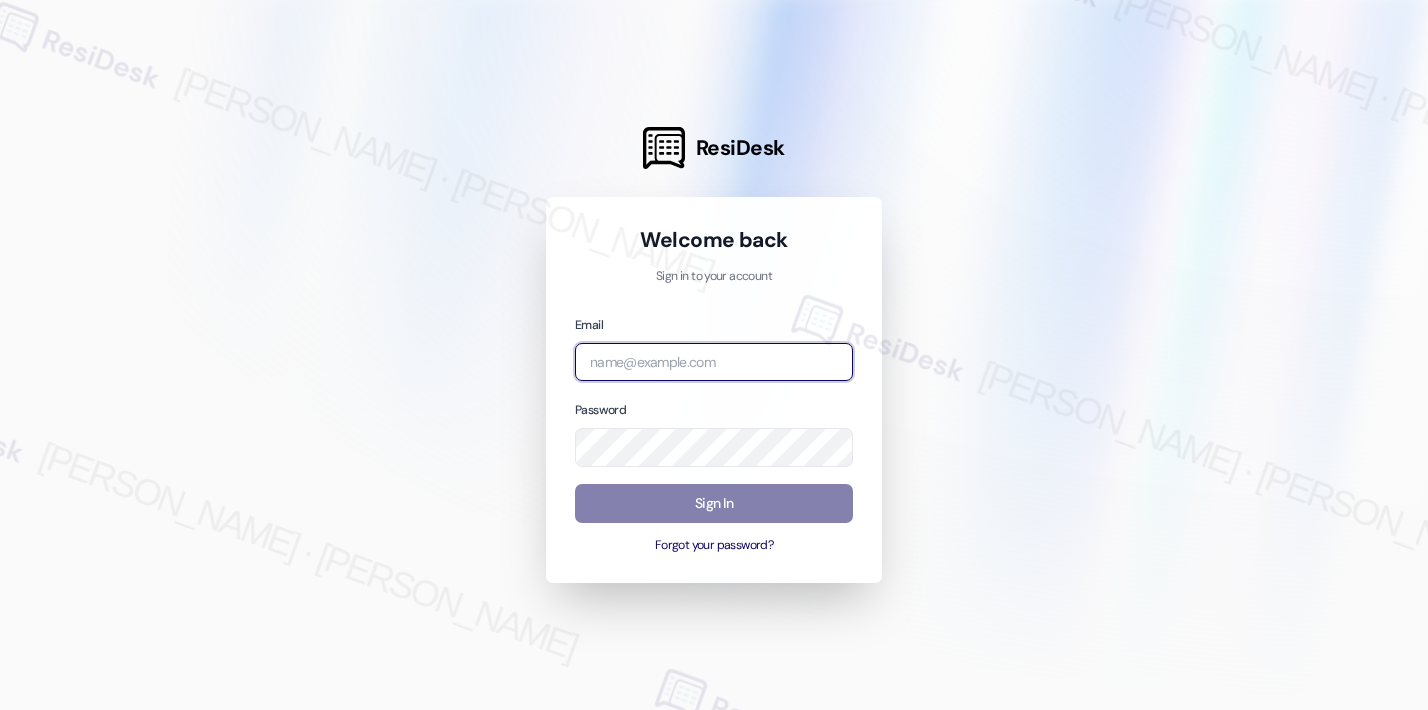 click at bounding box center (714, 362) 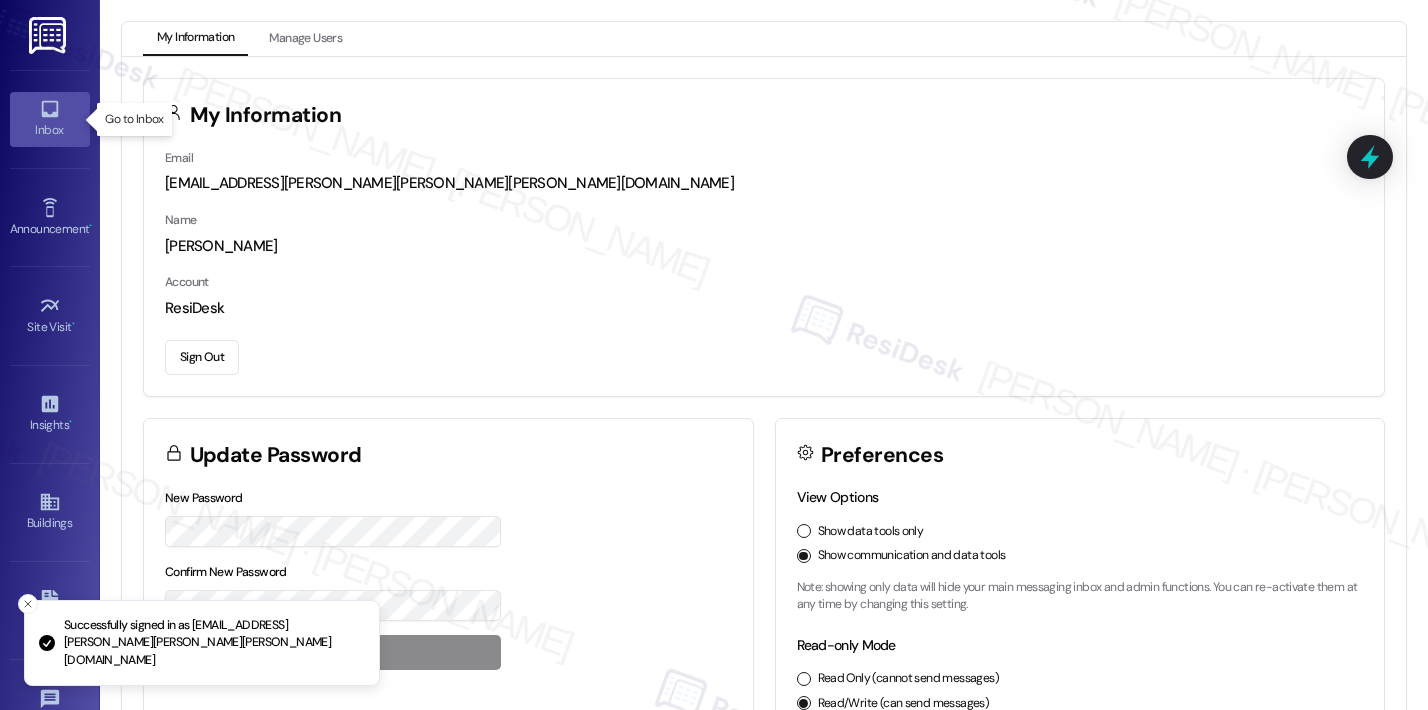click on "Inbox" at bounding box center [50, 119] 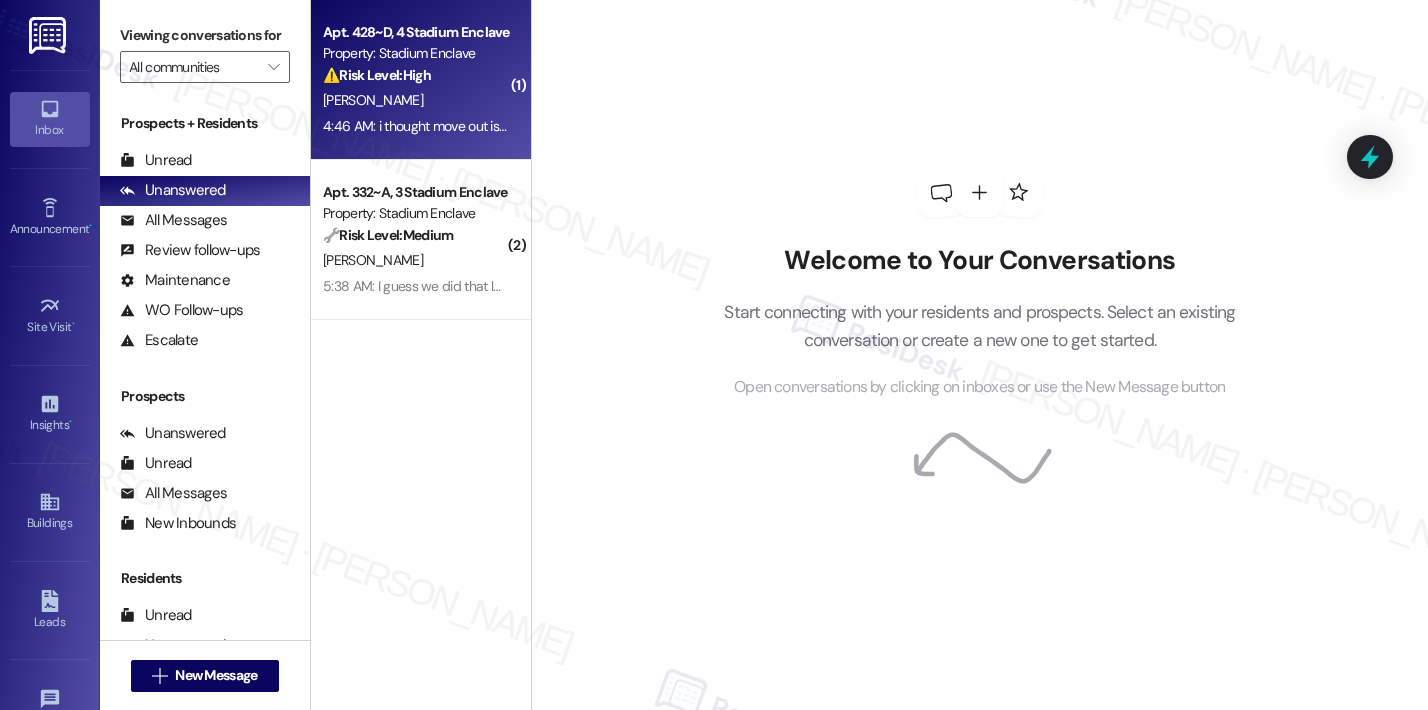 click on "⚠️  Risk Level:  High The resident is expressing confusion about their move-out date, believing it to be sooner than the date communicated by the property management. This discrepancy could lead to issues and requires urgent clarification to avoid potential problems or disputes." at bounding box center [415, 75] 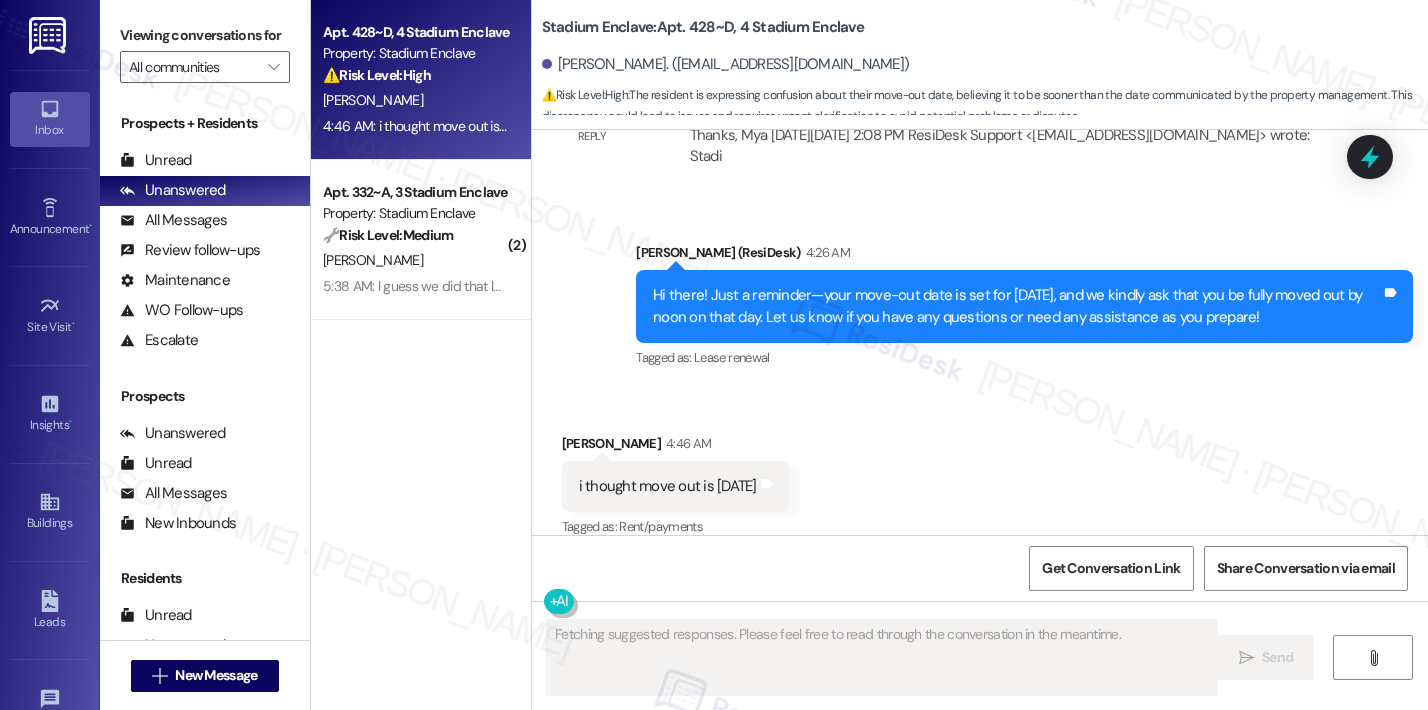 scroll, scrollTop: 3266, scrollLeft: 0, axis: vertical 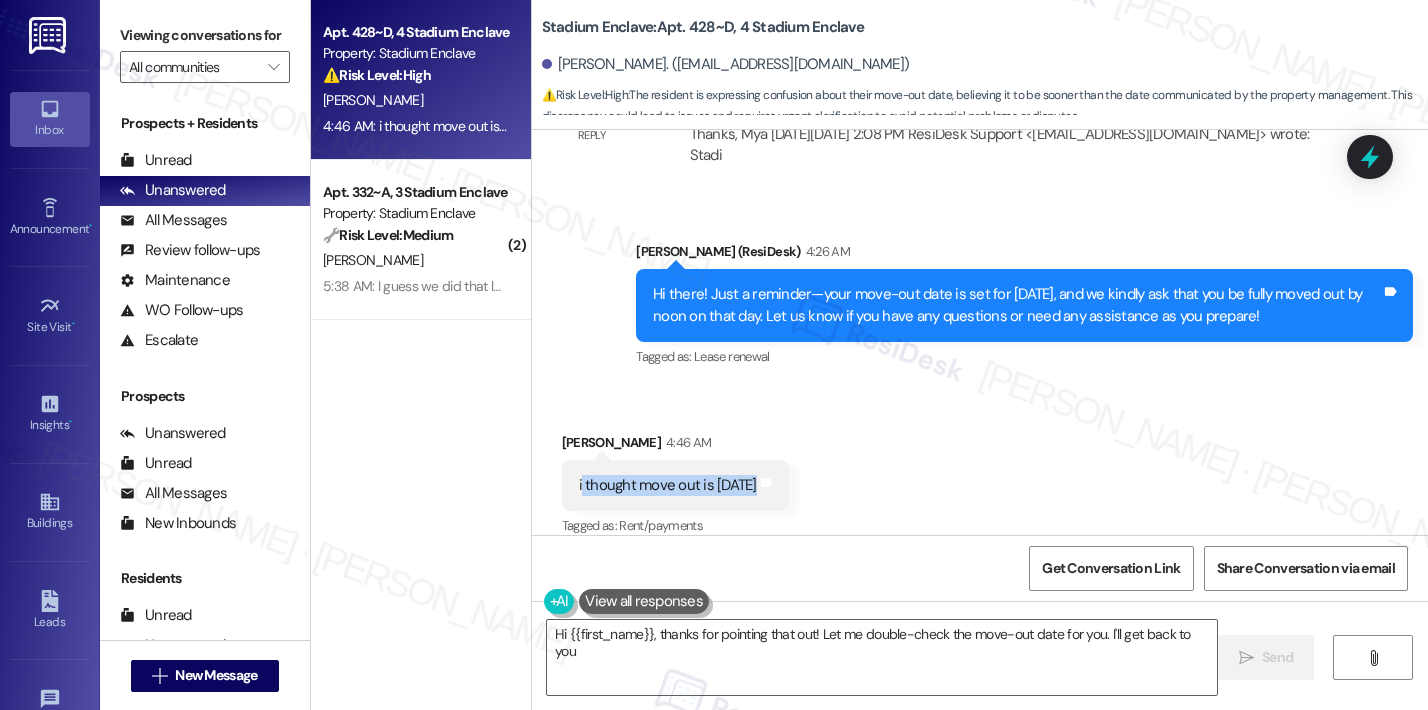 drag, startPoint x: 572, startPoint y: 465, endPoint x: 746, endPoint y: 462, distance: 174.02586 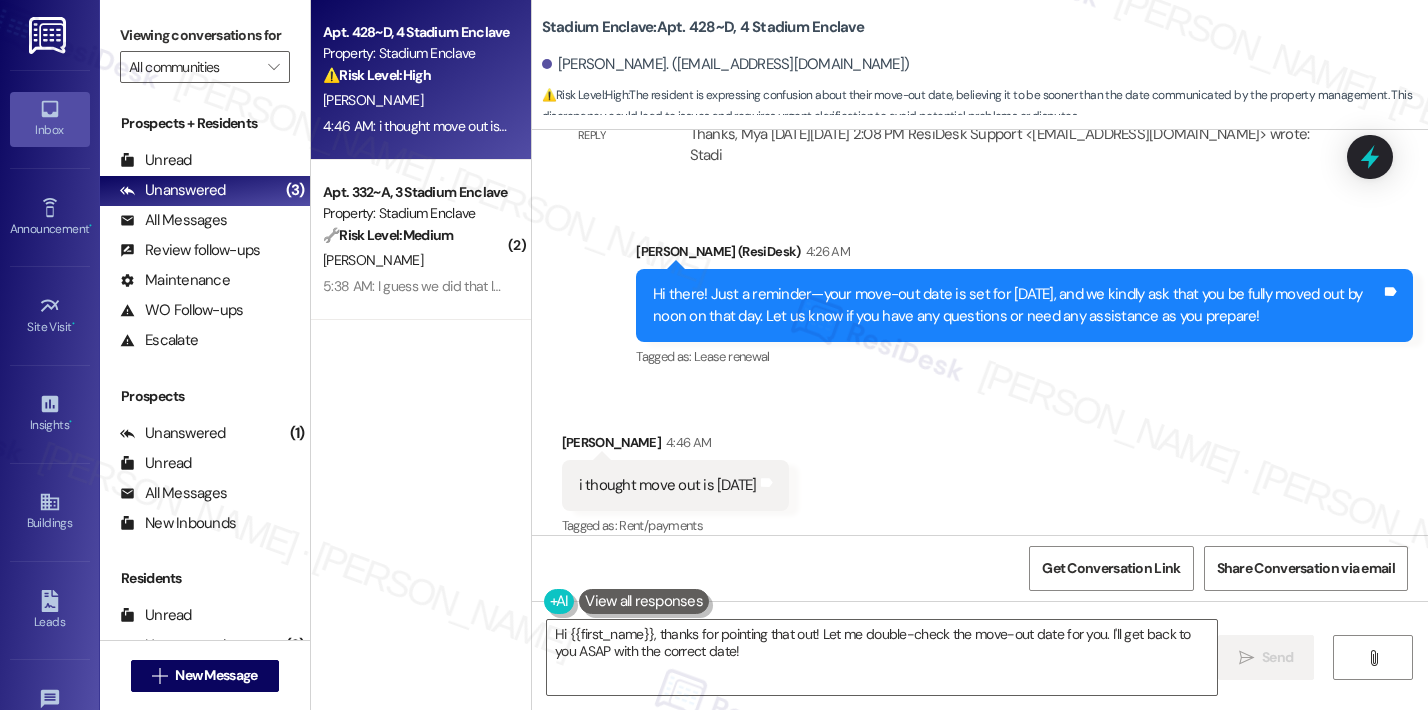 click on "[PERSON_NAME]" at bounding box center [415, 100] 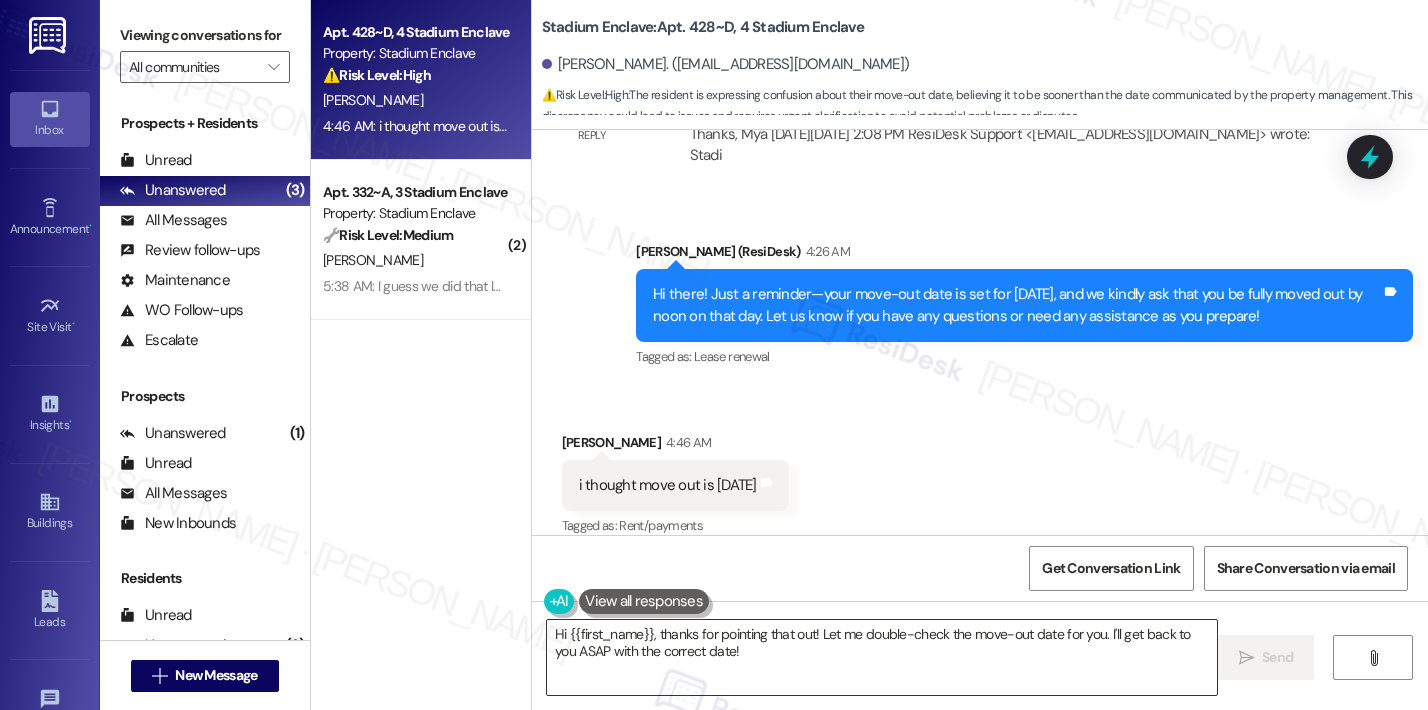 click on "Hi {{first_name}}, thanks for pointing that out! Let me double-check the move-out date for you. I'll get back to you ASAP with the correct date!" at bounding box center (882, 657) 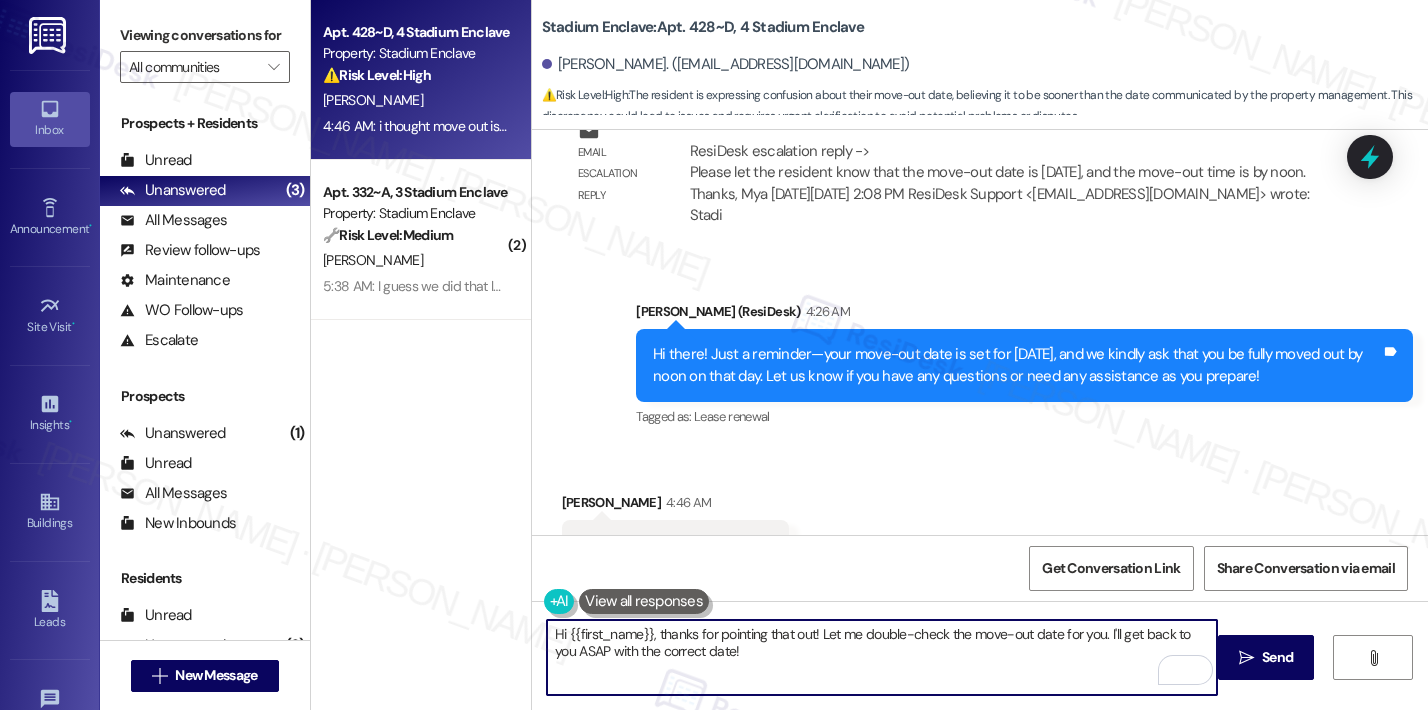 scroll, scrollTop: 3266, scrollLeft: 0, axis: vertical 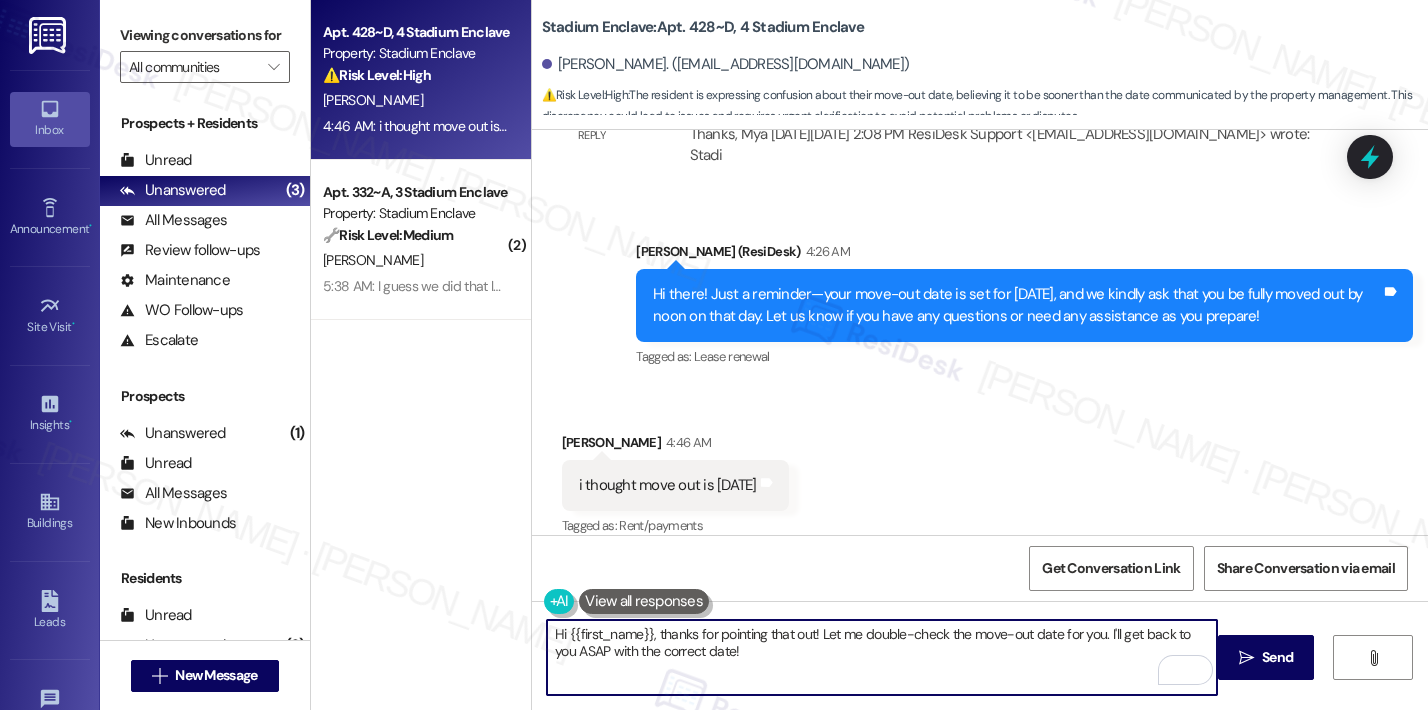 click on "Hi {{first_name}}, thanks for pointing that out! Let me double-check the move-out date for you. I'll get back to you ASAP with the correct date!" at bounding box center (882, 657) 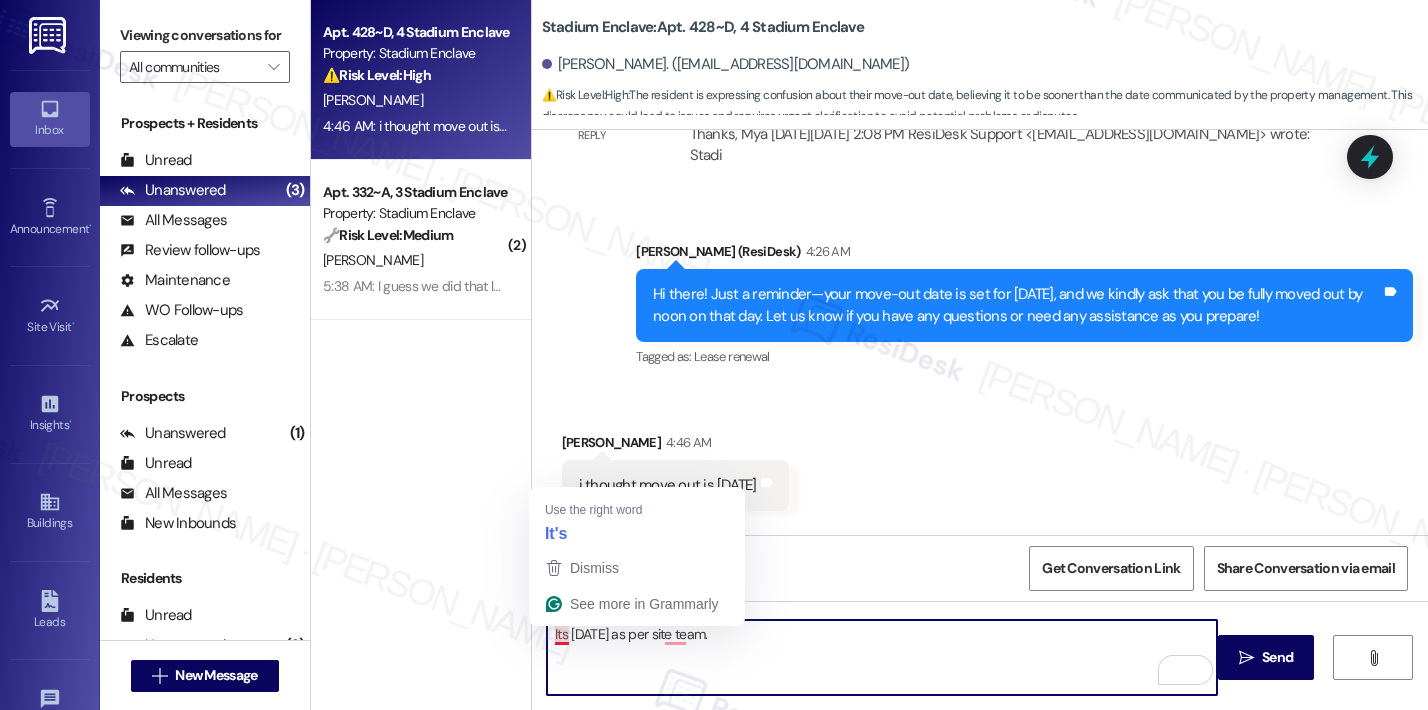 click on "Its [DATE] as per site team." at bounding box center [882, 657] 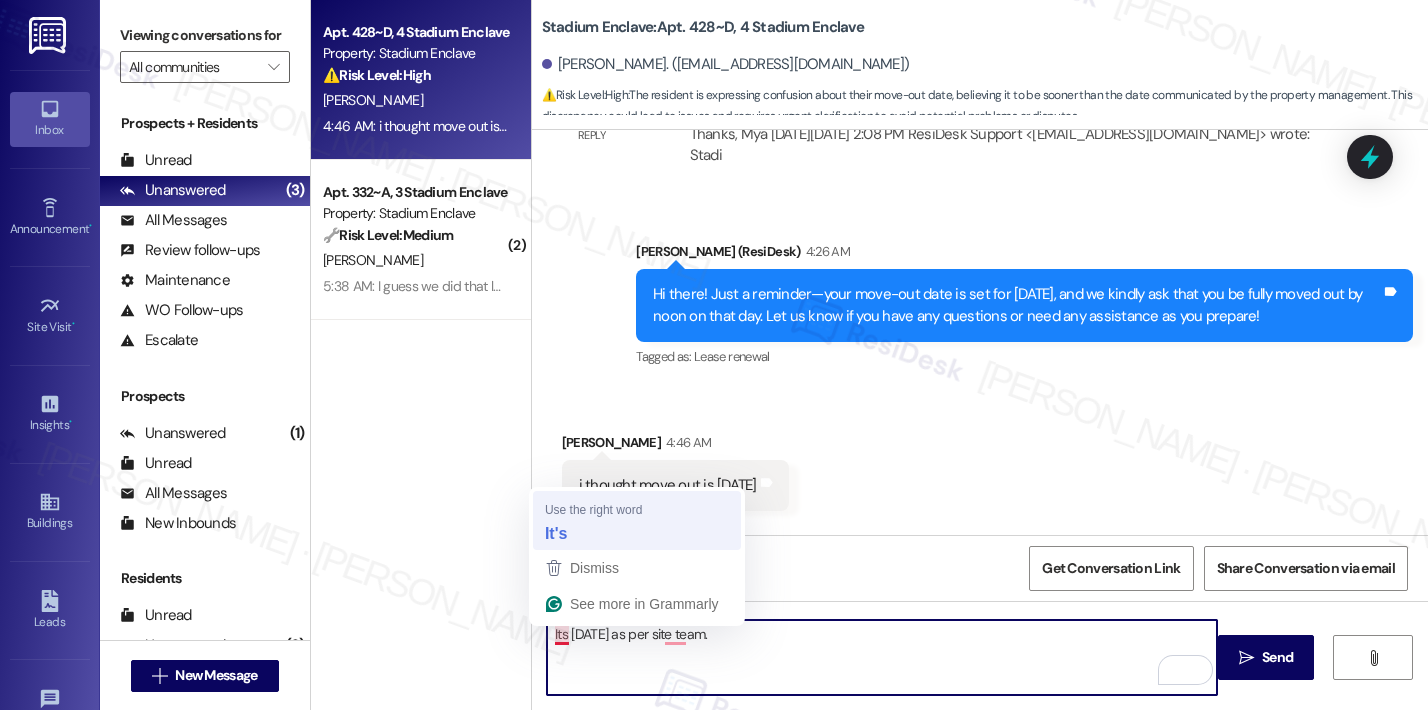 type on "It's [DATE] as per site team." 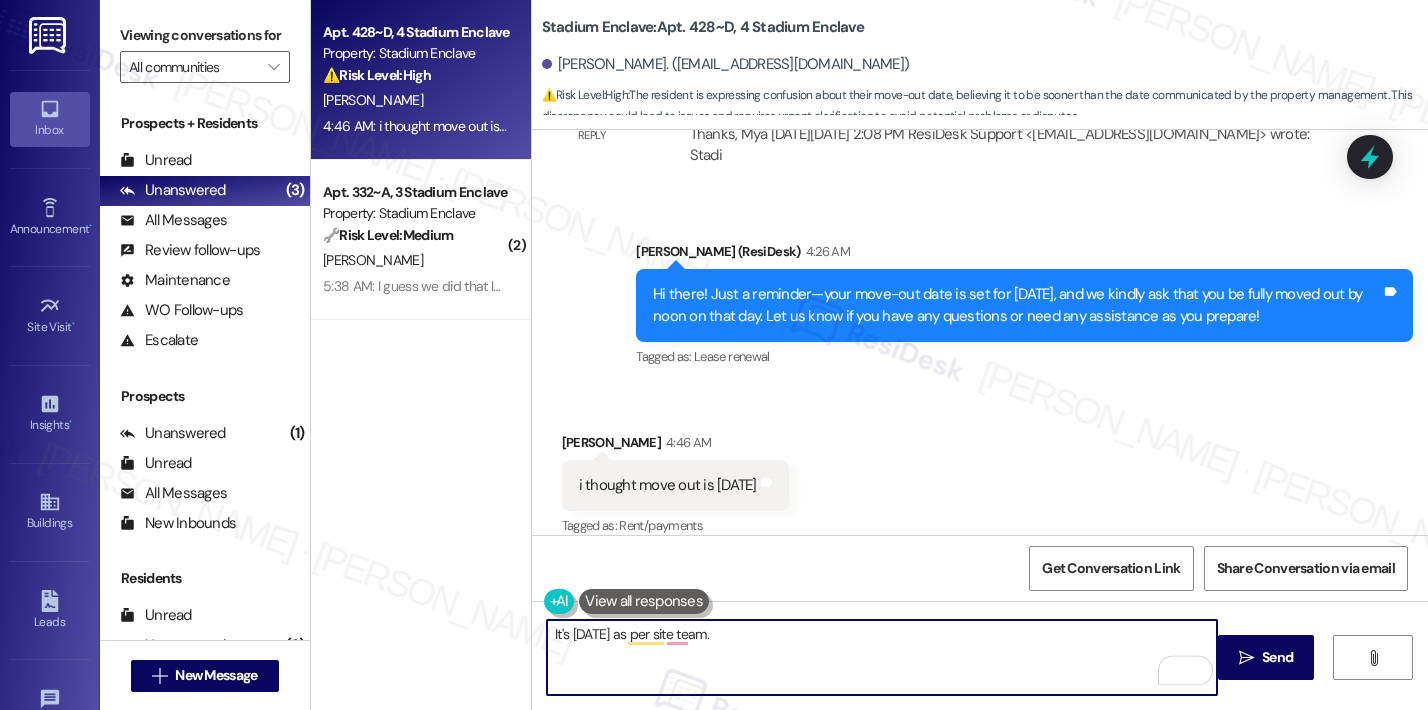 click on "It's [DATE] as per site team." at bounding box center (882, 657) 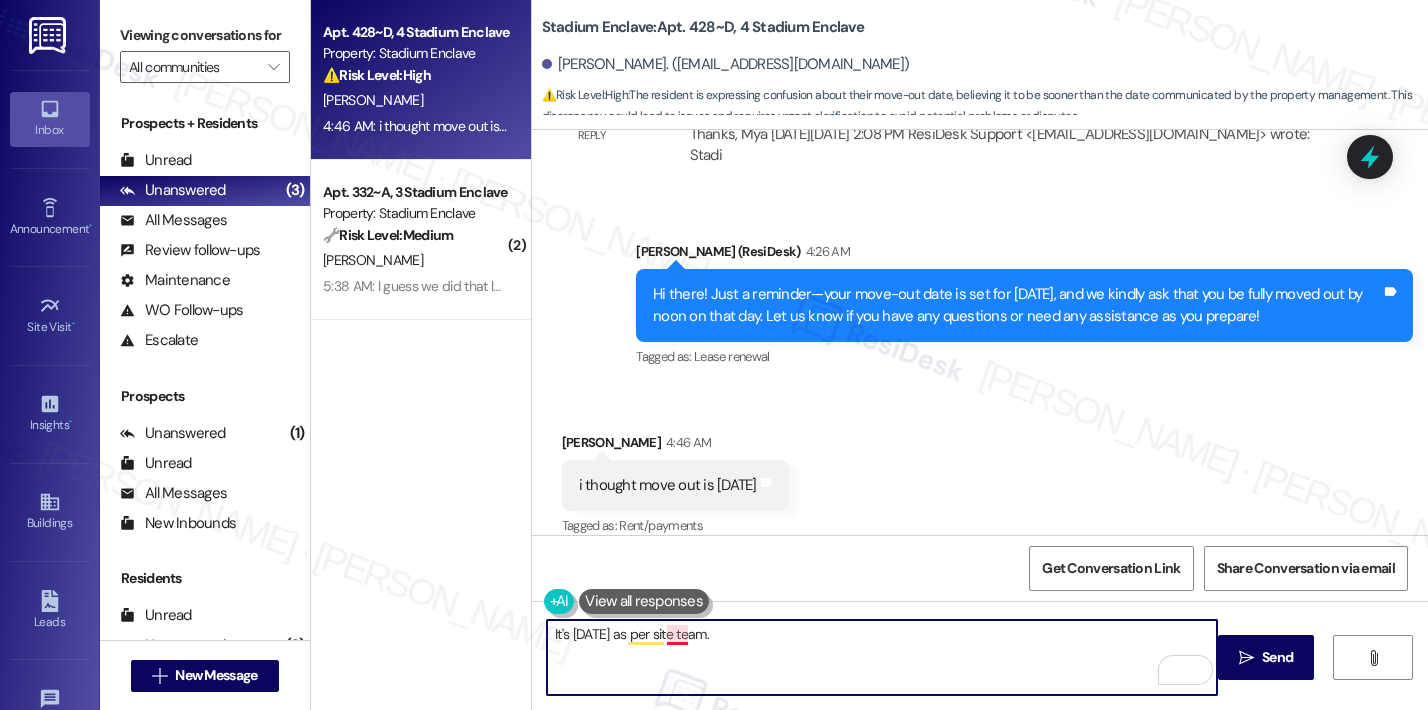 click on "It's [DATE] as per site team." at bounding box center (882, 657) 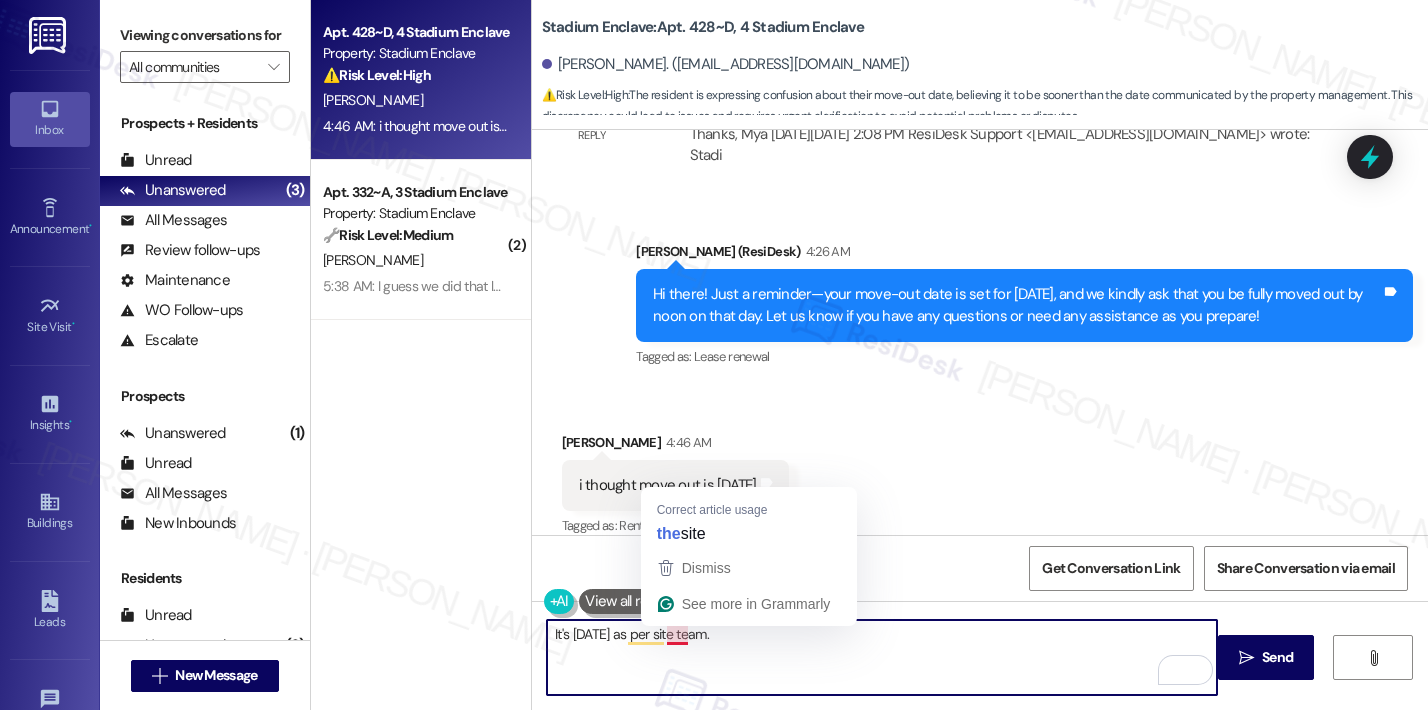 click on "It's [DATE] as per site team." at bounding box center [882, 657] 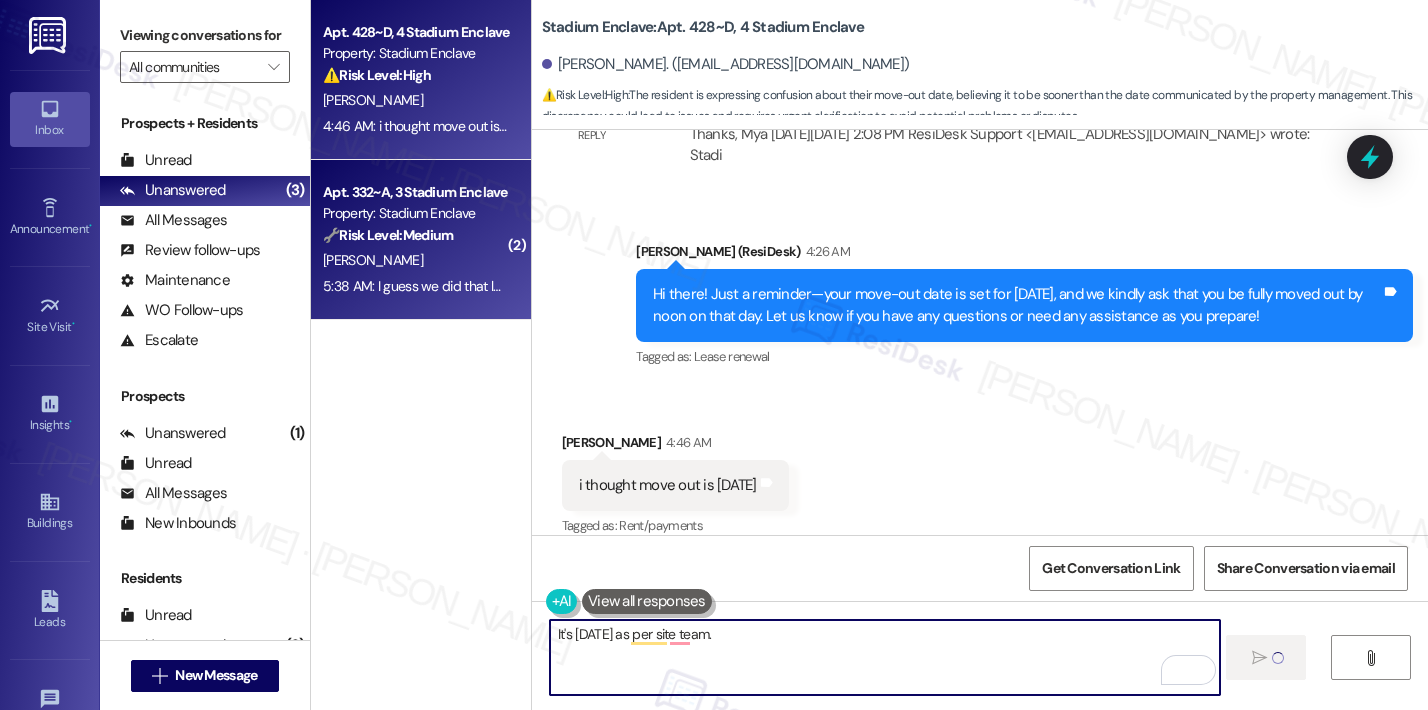 click on "[PERSON_NAME]" at bounding box center (415, 260) 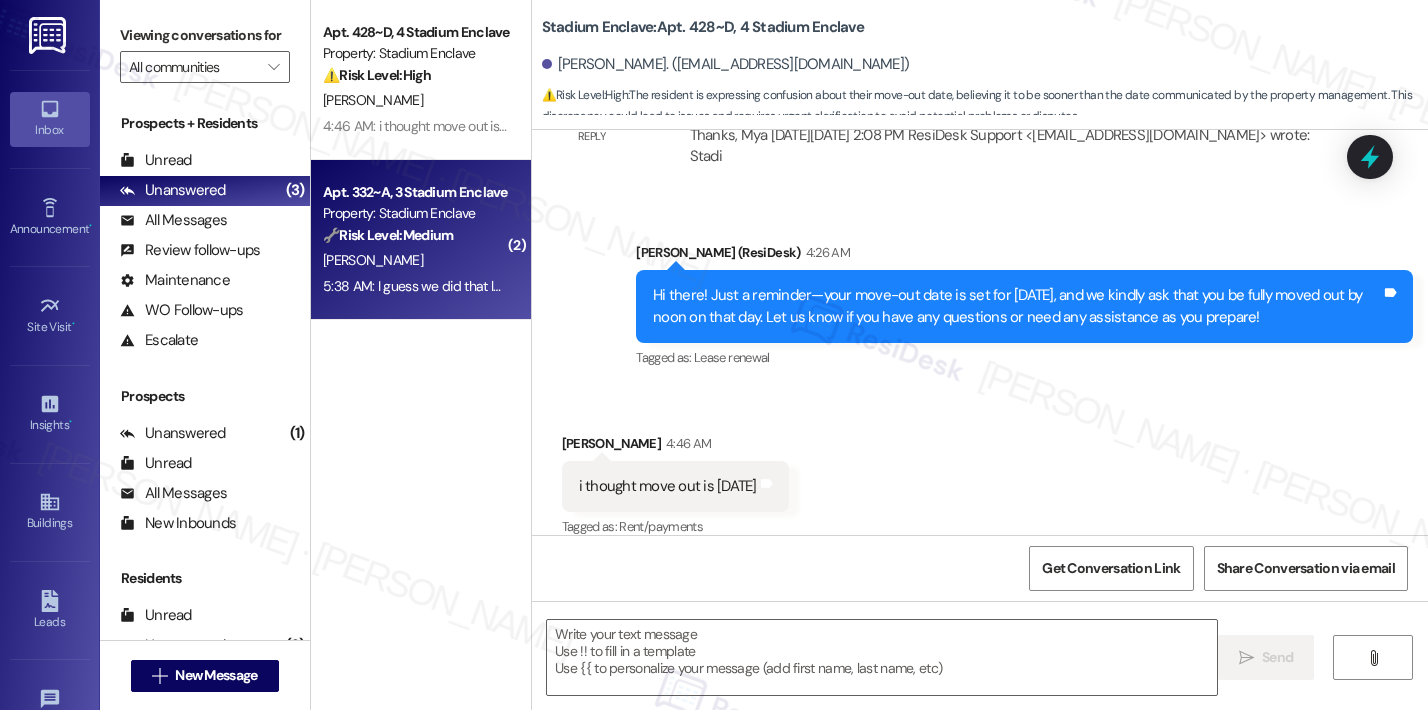 type on "Fetching suggested responses. Please feel free to read through the conversation in the meantime." 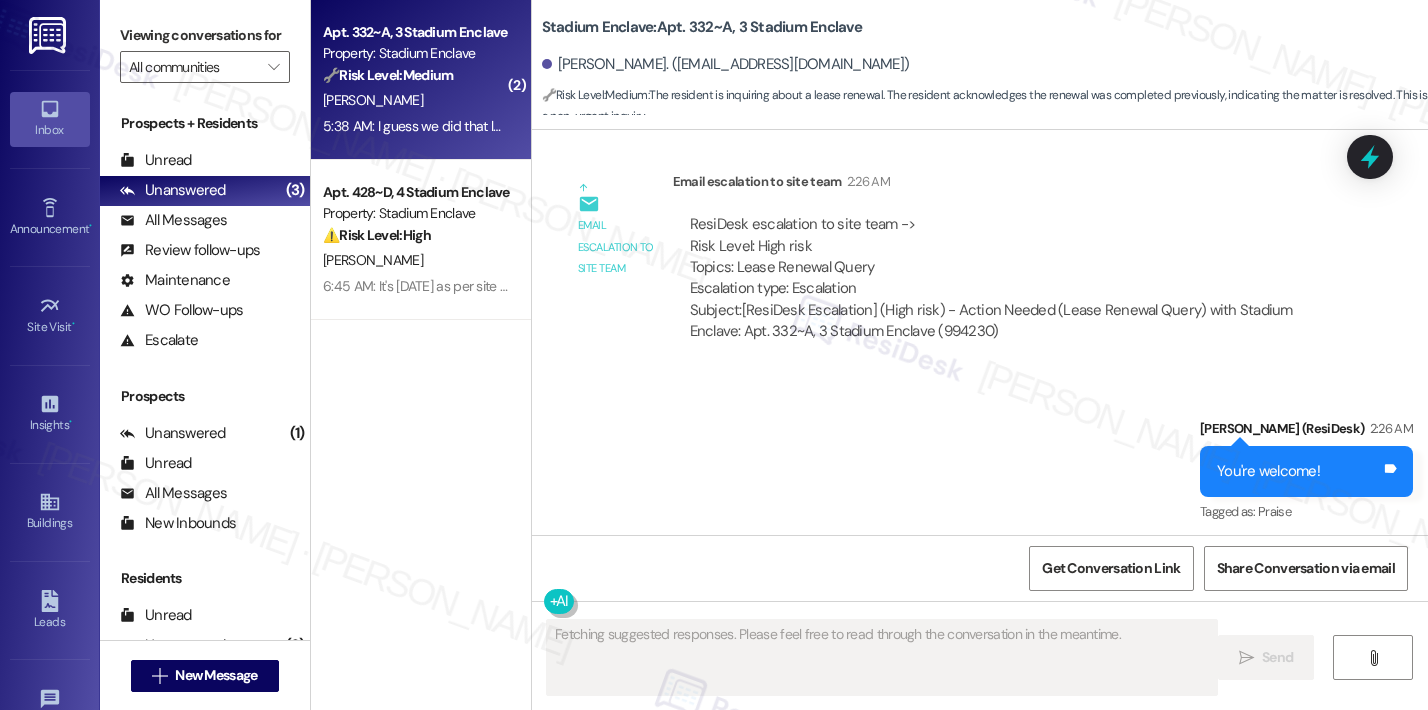 click on "Property: Stadium Enclave" at bounding box center (415, 213) 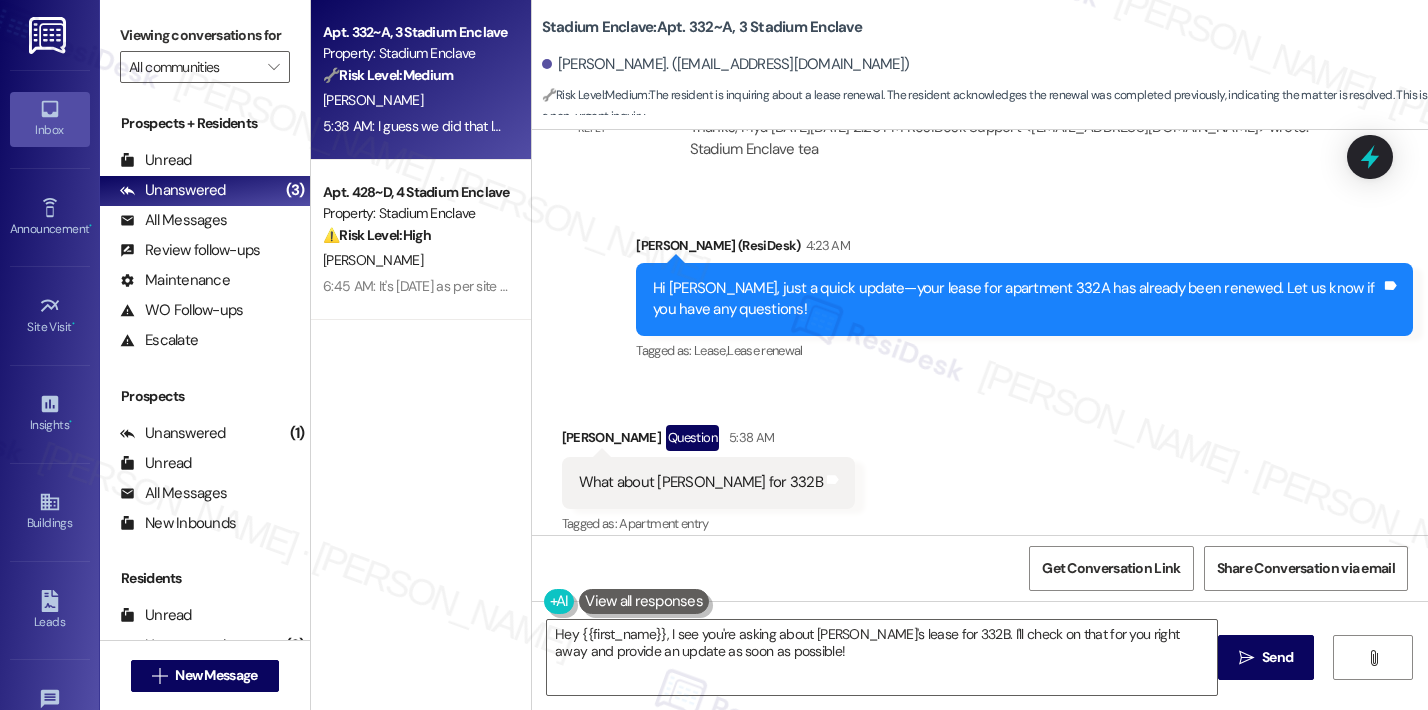 scroll, scrollTop: 8308, scrollLeft: 0, axis: vertical 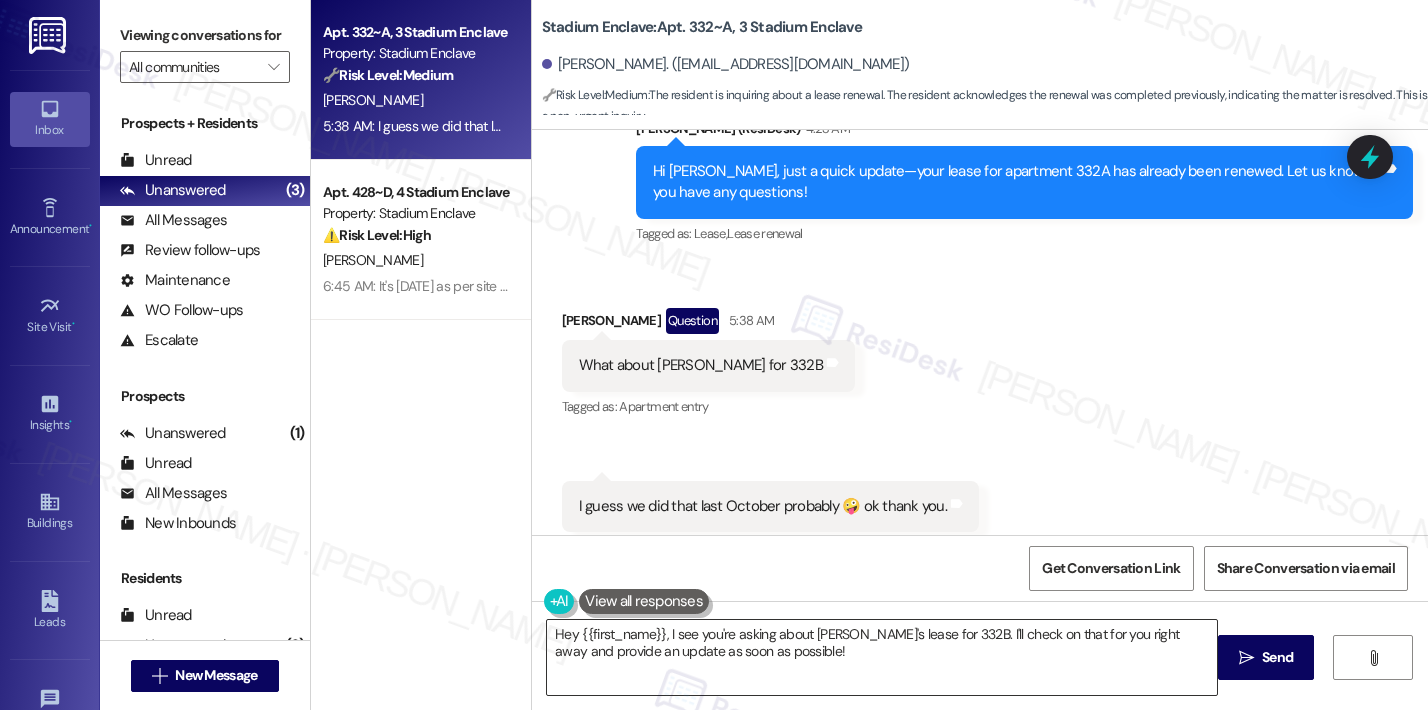 click on "Hey {{first_name}}, I see you're asking about [PERSON_NAME]'s lease for 332B. I'll check on that for you right away and provide an update as soon as possible!" at bounding box center (882, 657) 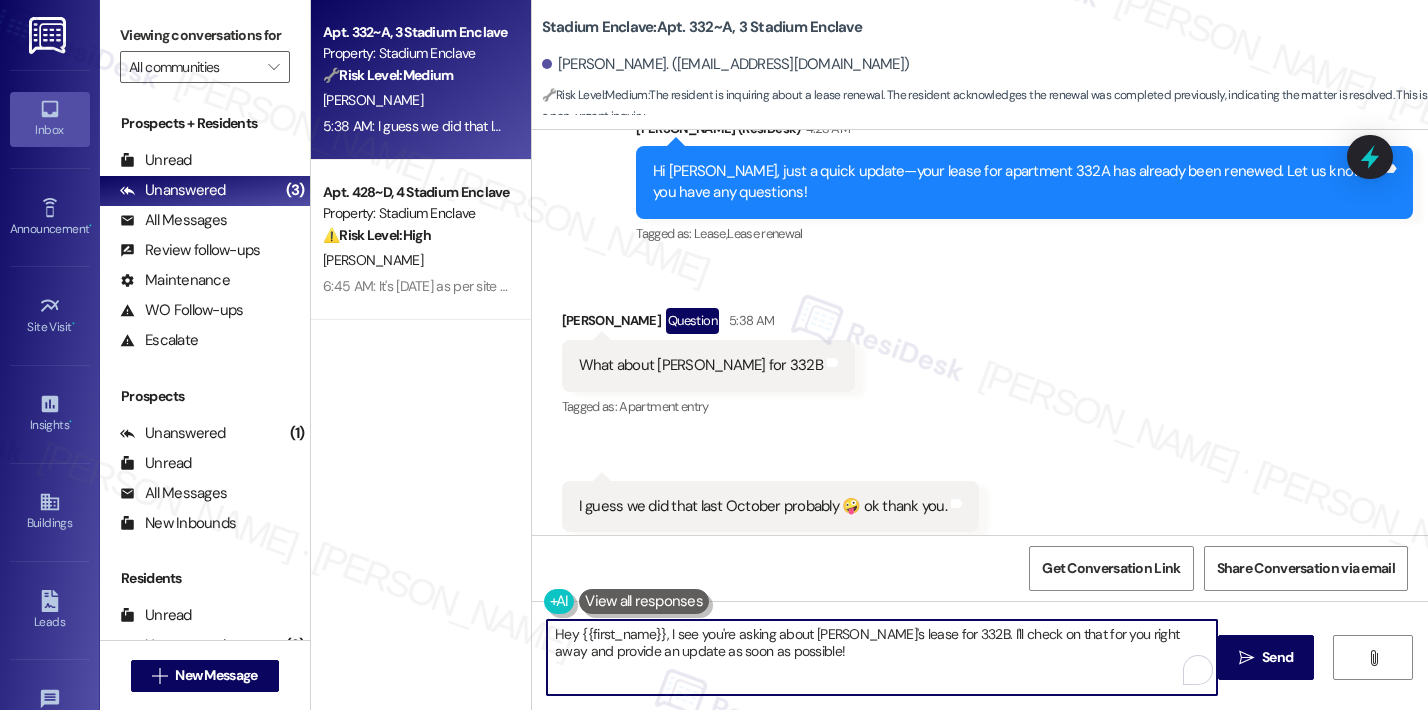 click on "Hey {{first_name}}, I see you're asking about [PERSON_NAME]'s lease for 332B. I'll check on that for you right away and provide an update as soon as possible!" at bounding box center [882, 657] 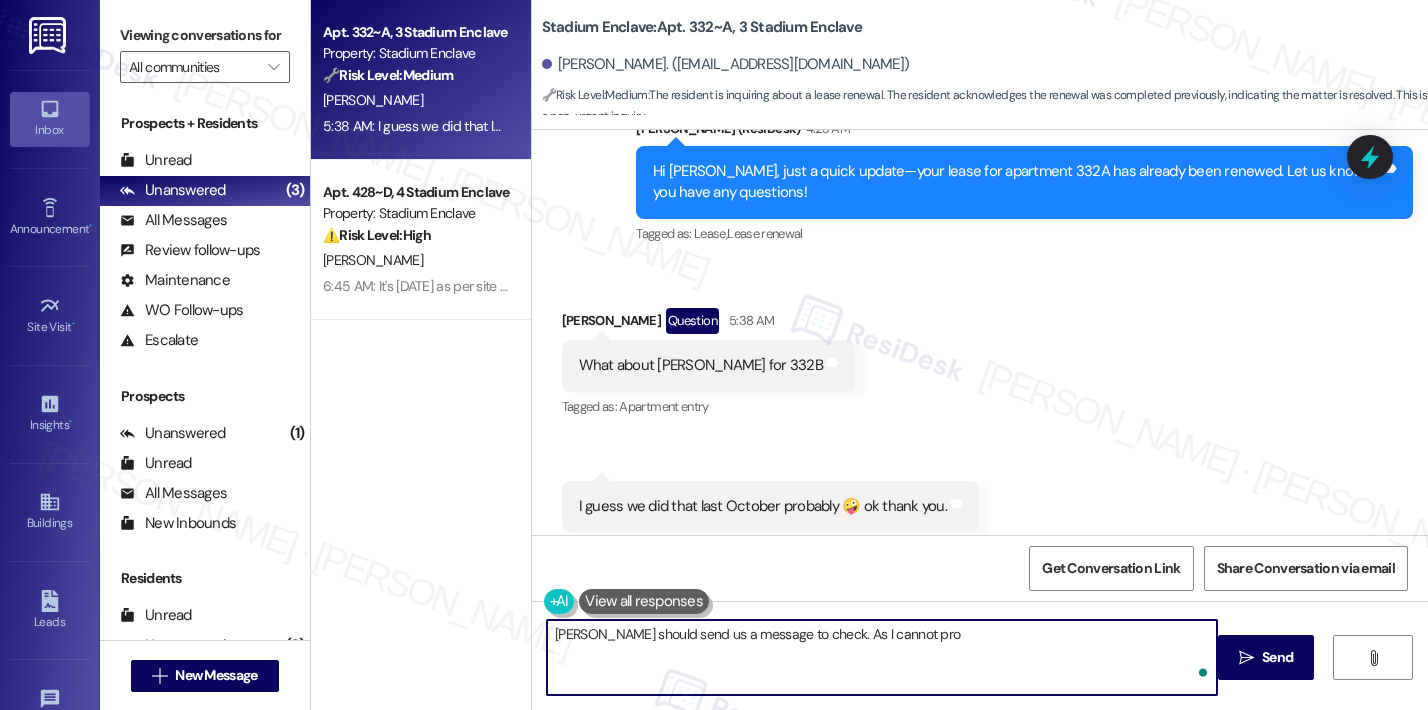 type on "[PERSON_NAME] should send us a message to check. As I cannot prov" 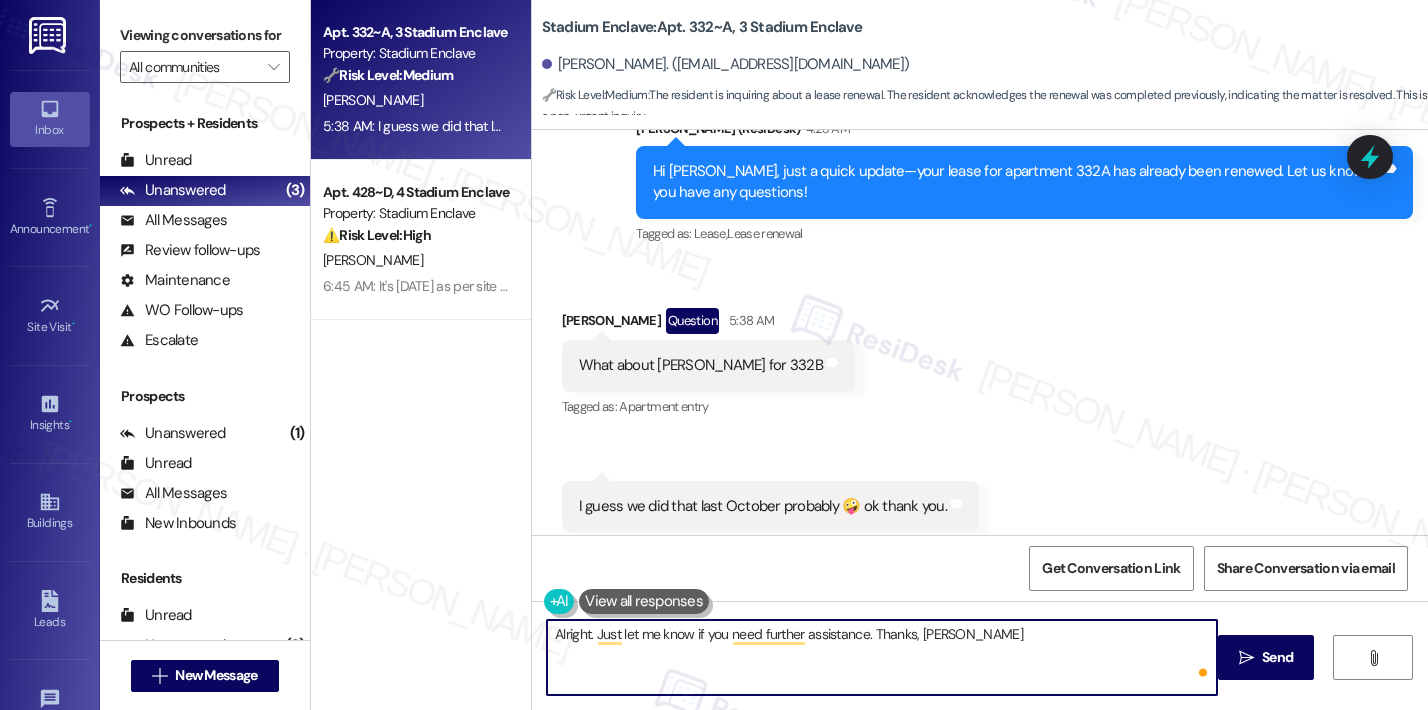 type on "Alright. Just let me know if you need further assistance. Thanks, [PERSON_NAME]!" 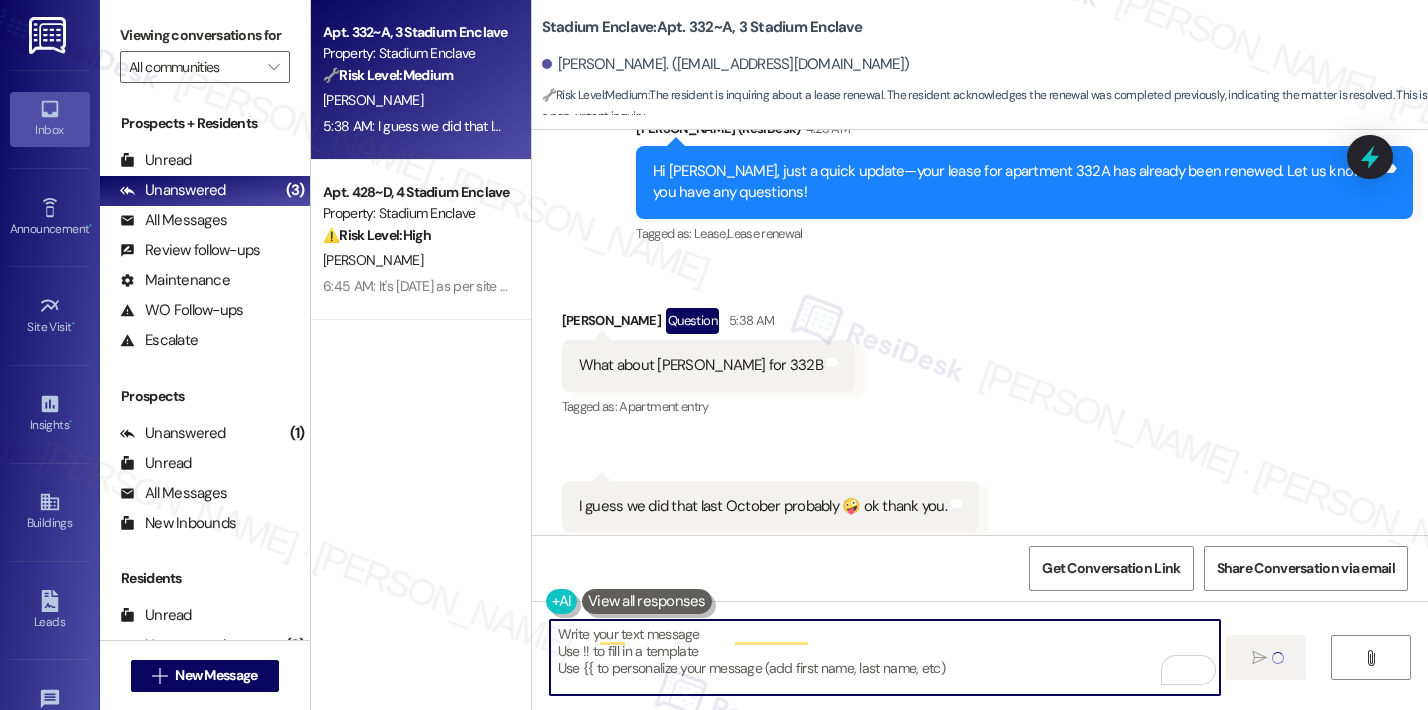 scroll, scrollTop: 8307, scrollLeft: 0, axis: vertical 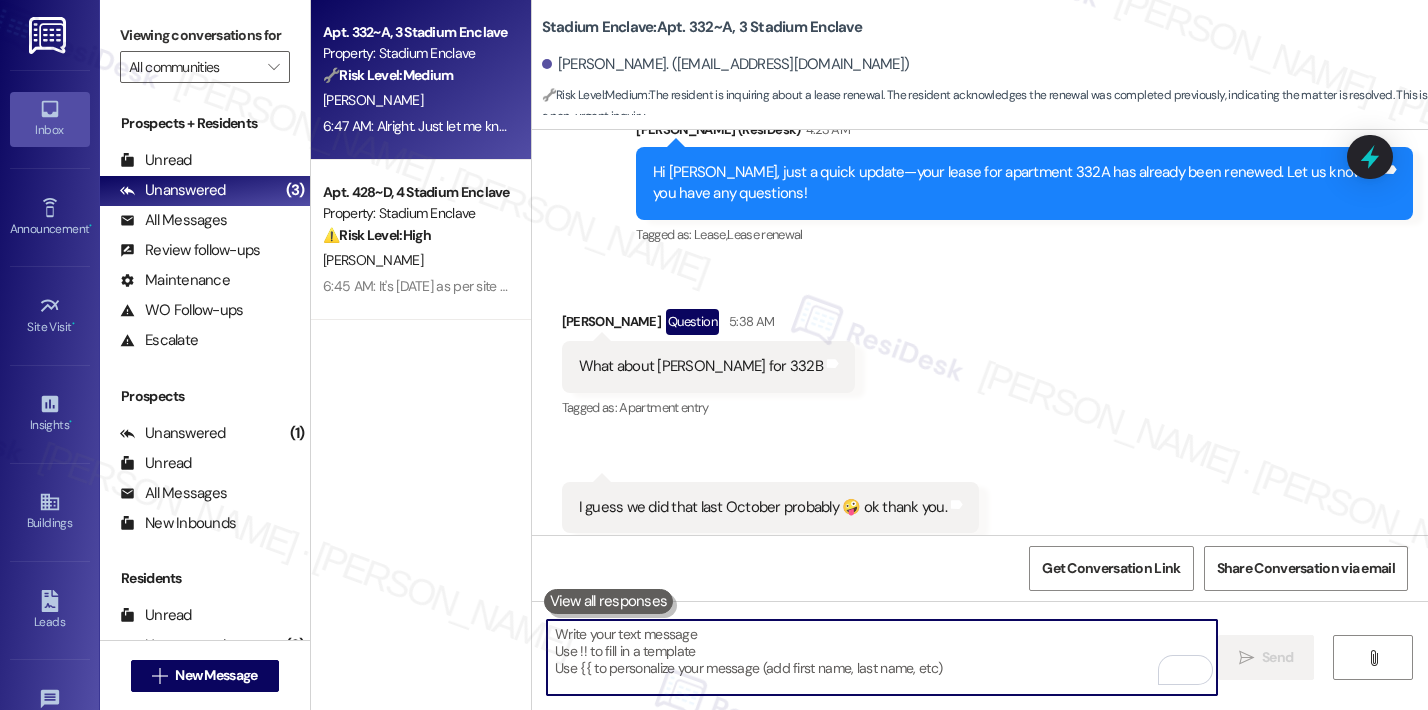 type 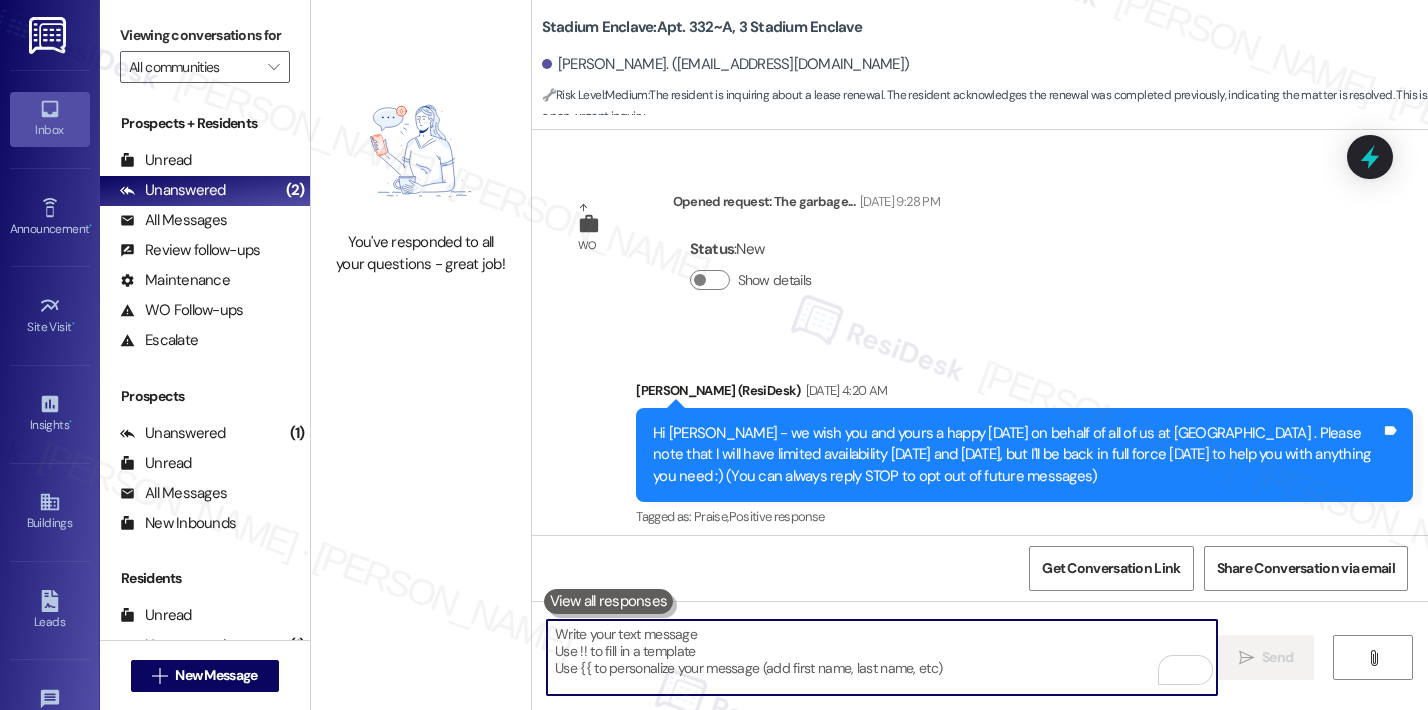scroll, scrollTop: 0, scrollLeft: 0, axis: both 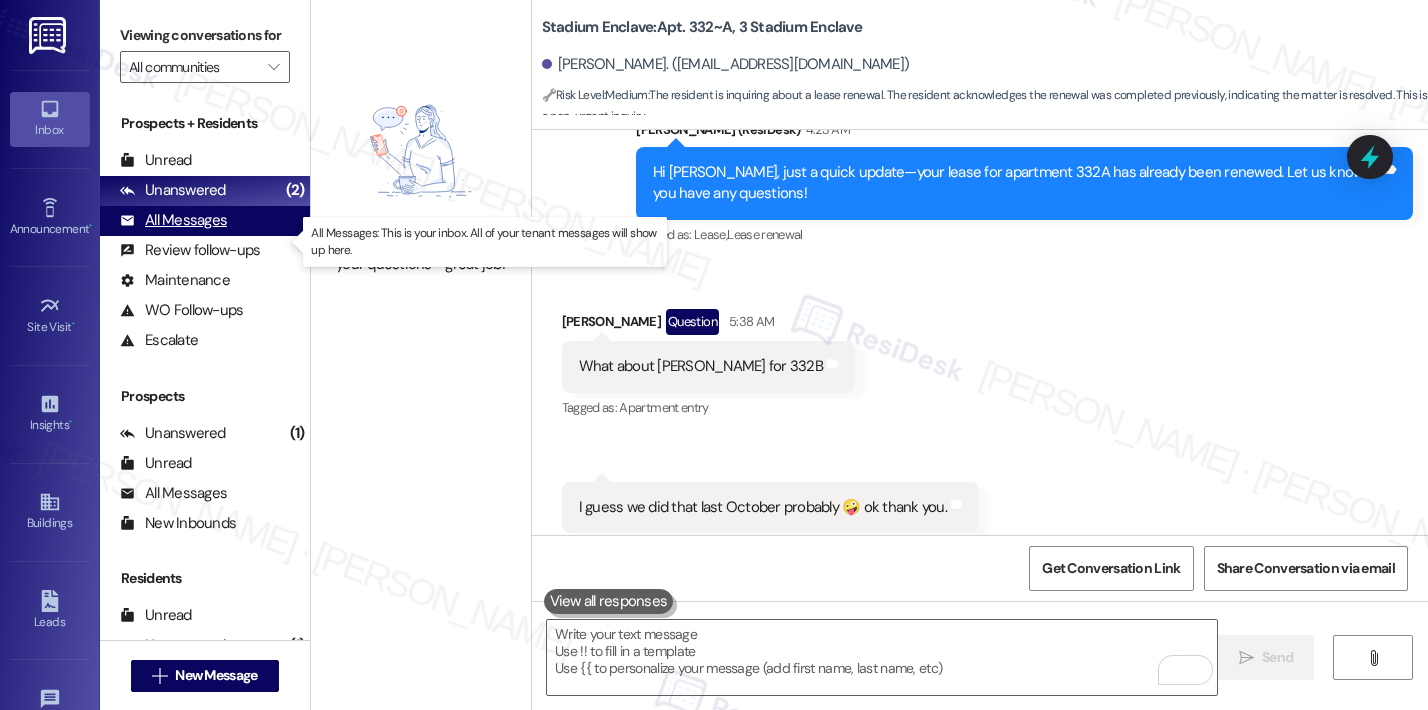 click on "All Messages" at bounding box center [173, 220] 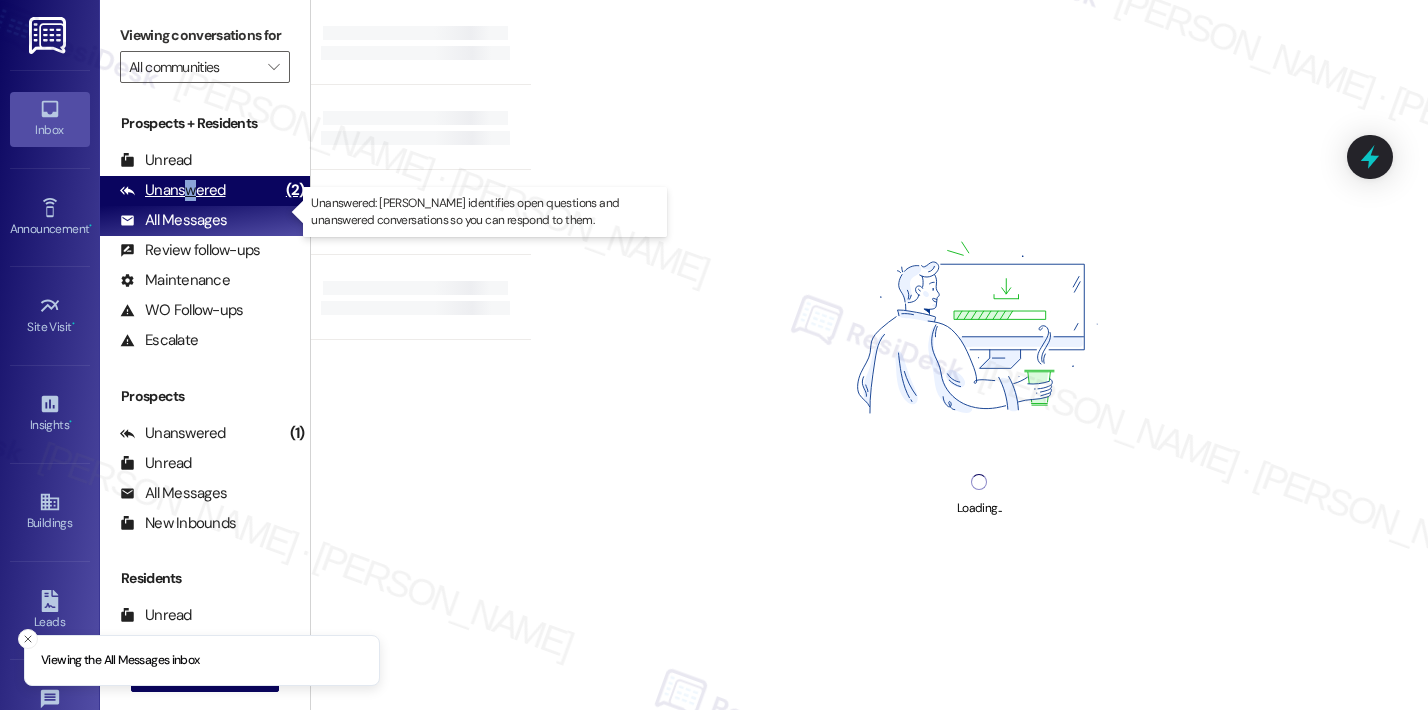 click on "Unanswered" at bounding box center [173, 190] 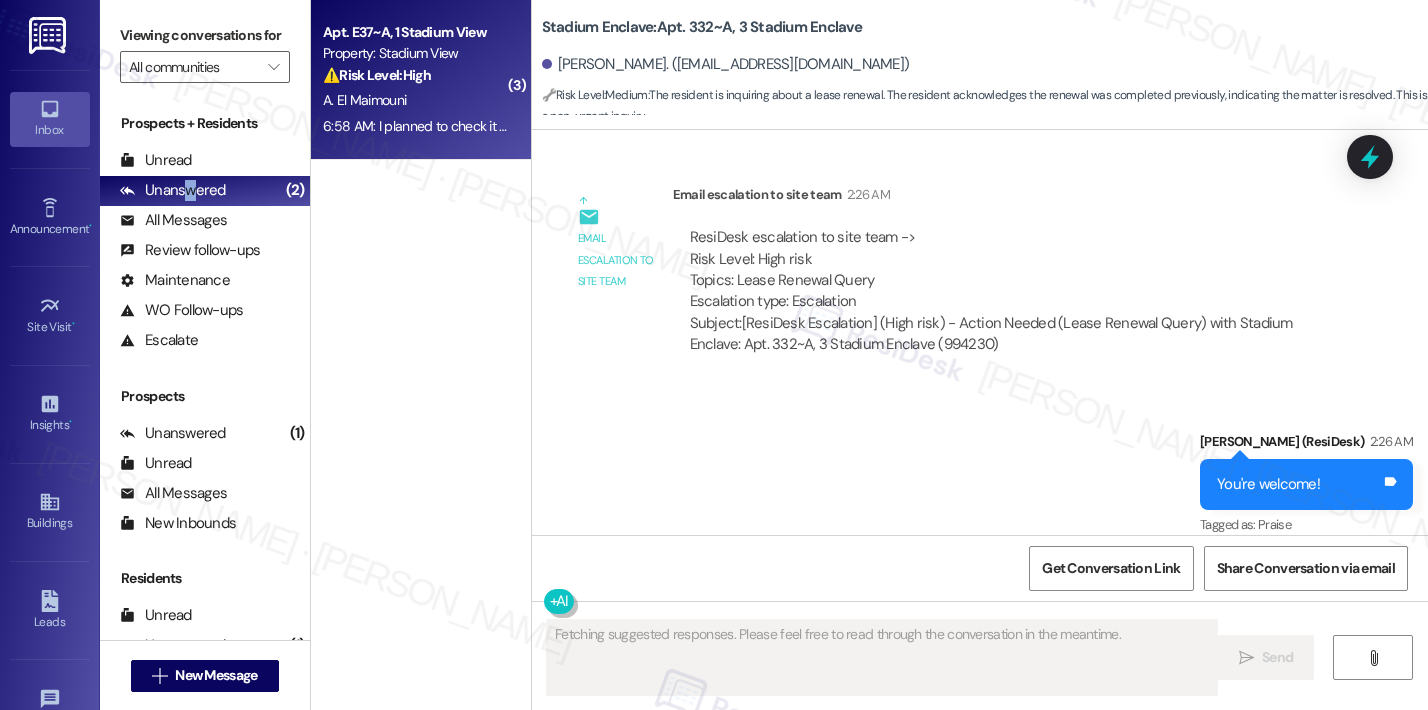 scroll, scrollTop: 8307, scrollLeft: 0, axis: vertical 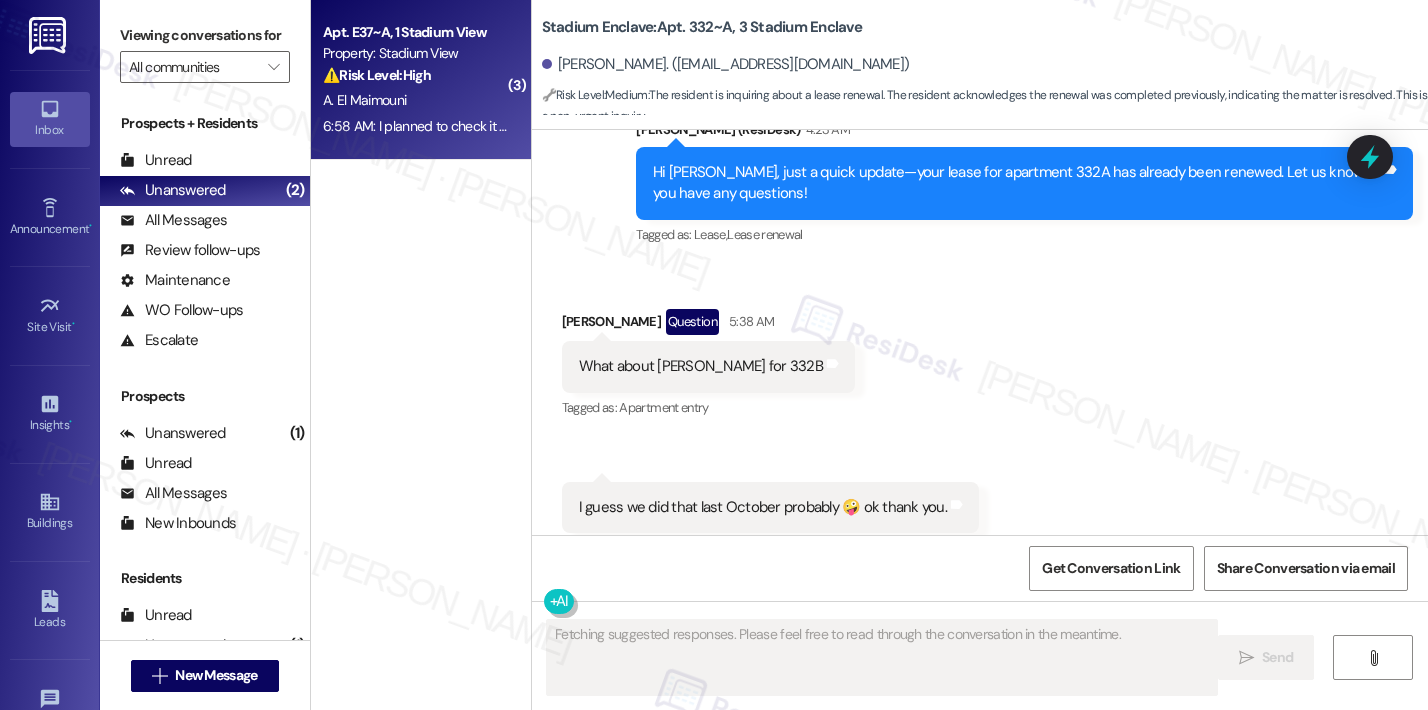 click on "A. El Maimouni" at bounding box center (415, 100) 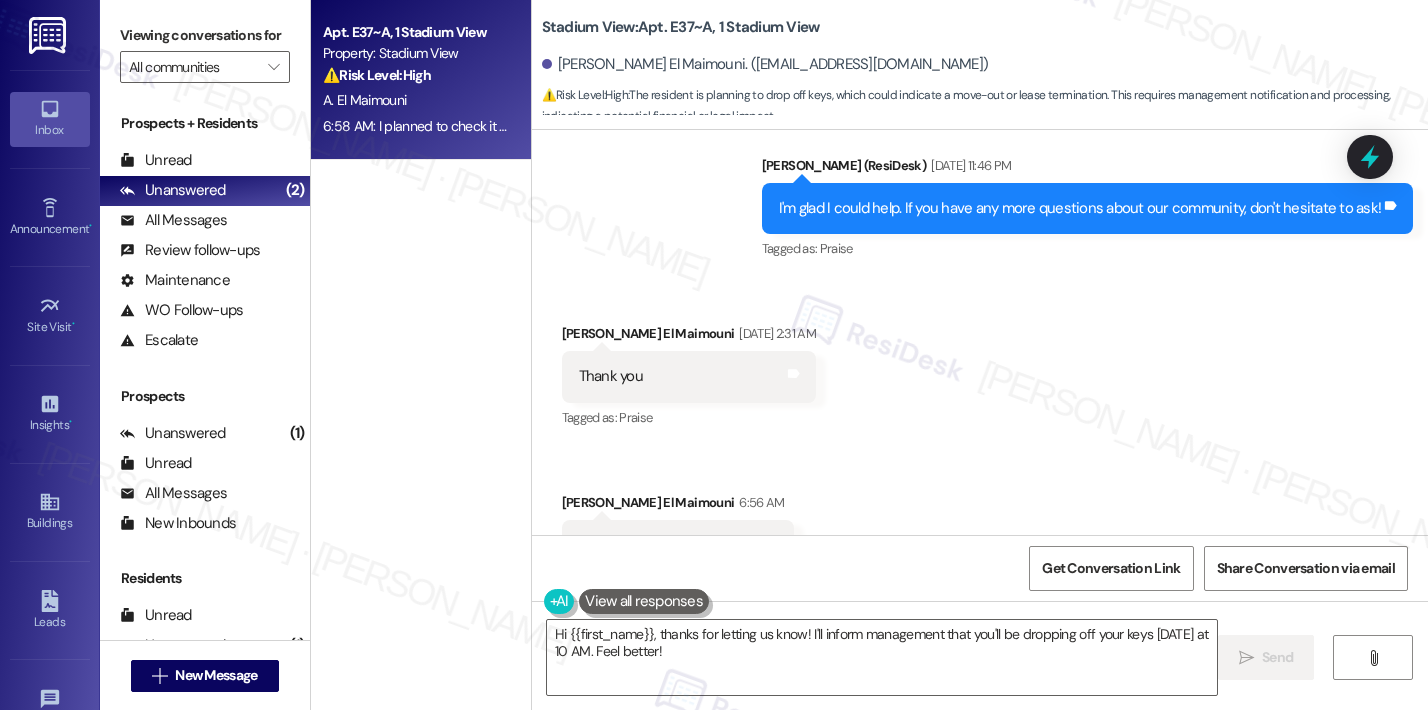 scroll, scrollTop: 7883, scrollLeft: 0, axis: vertical 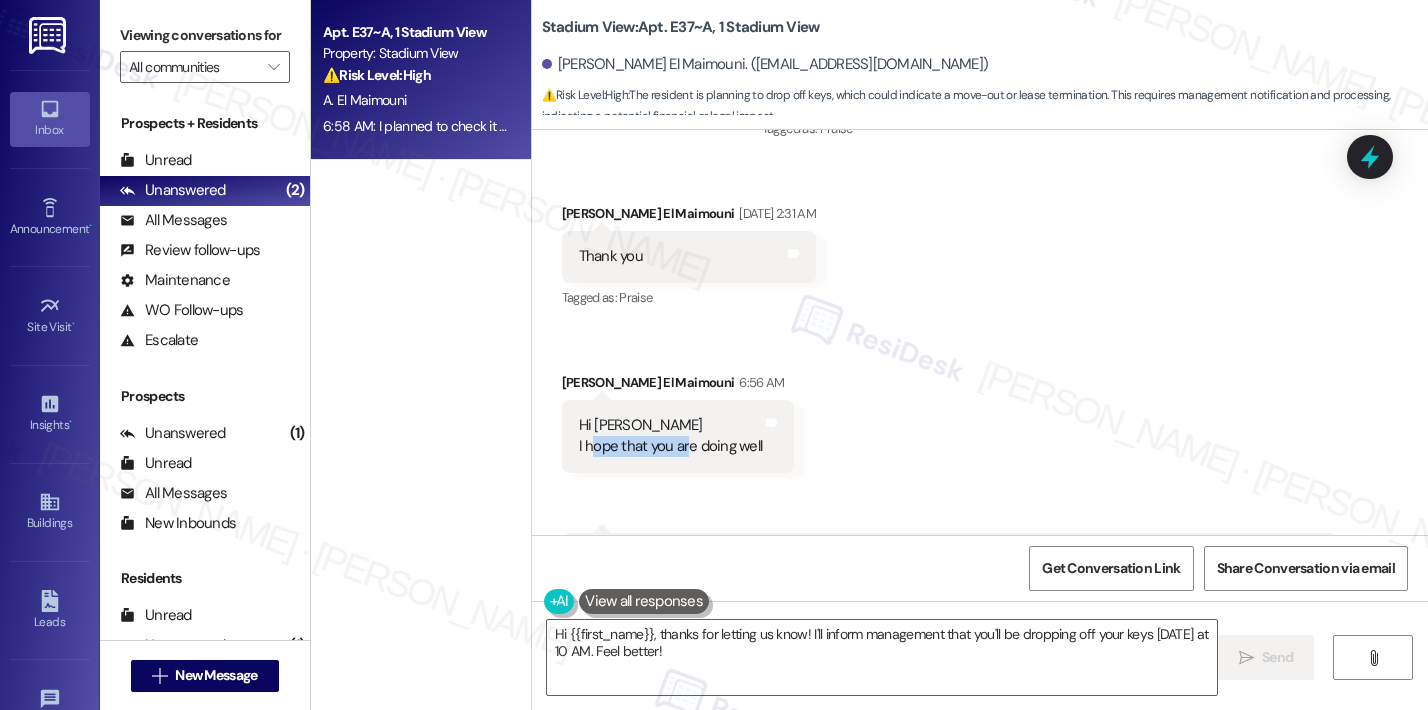 drag, startPoint x: 584, startPoint y: 377, endPoint x: 679, endPoint y: 387, distance: 95.524864 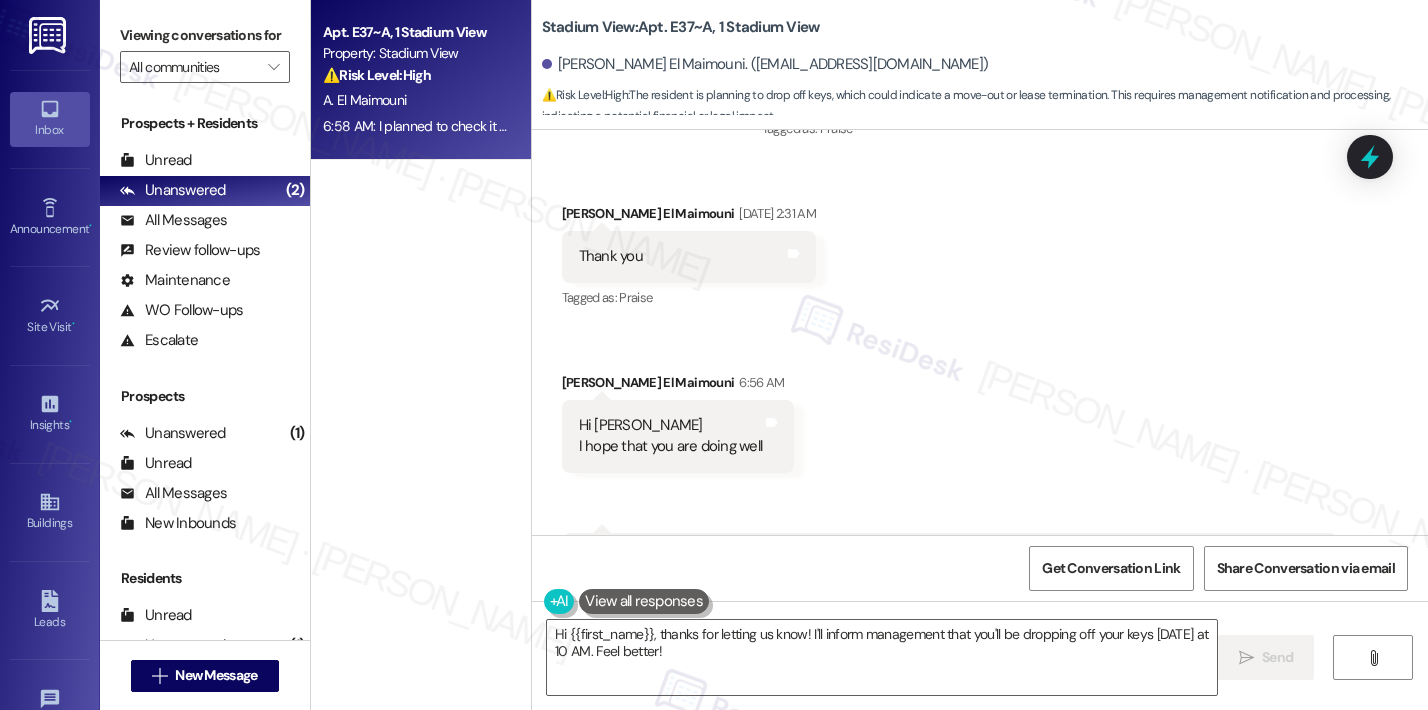 click on "Hi Sarah
I hope that you are doing well  Tags and notes" at bounding box center (678, 436) 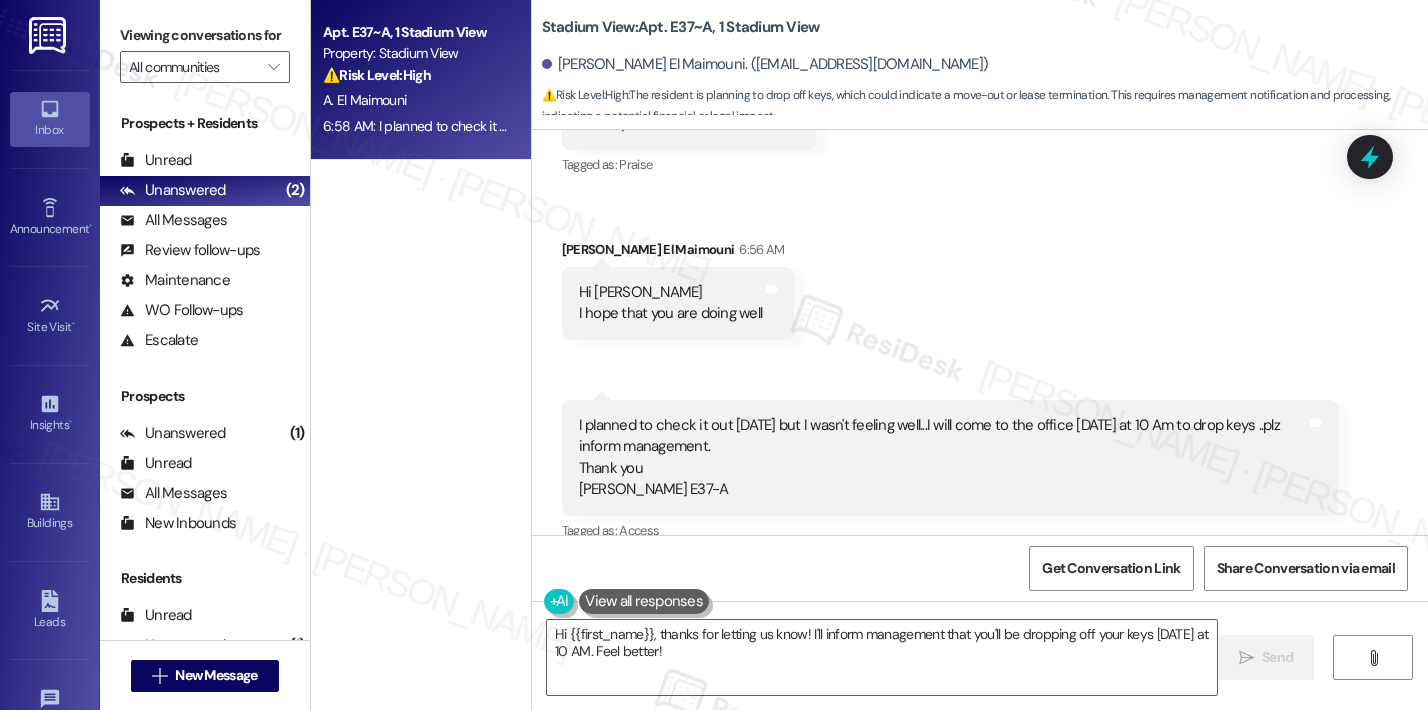 scroll, scrollTop: 8037, scrollLeft: 0, axis: vertical 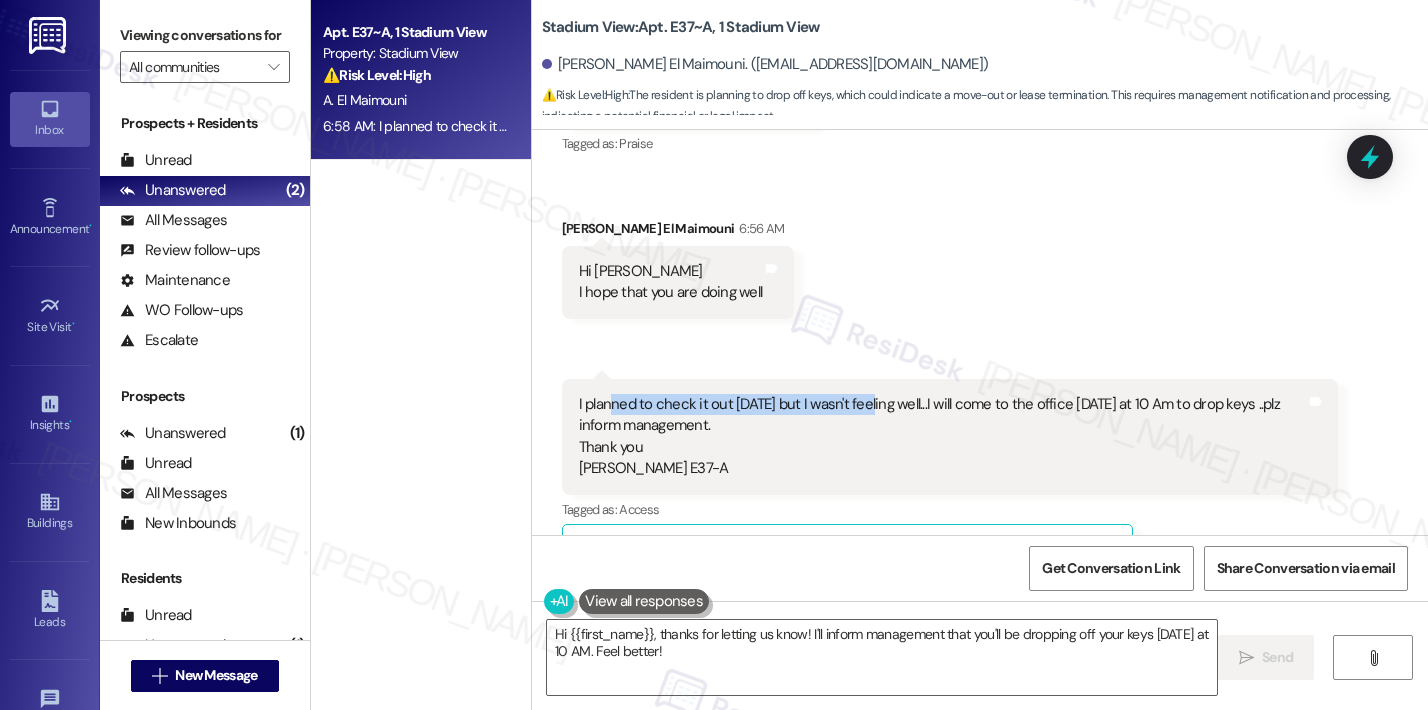drag, startPoint x: 627, startPoint y: 351, endPoint x: 859, endPoint y: 335, distance: 232.55107 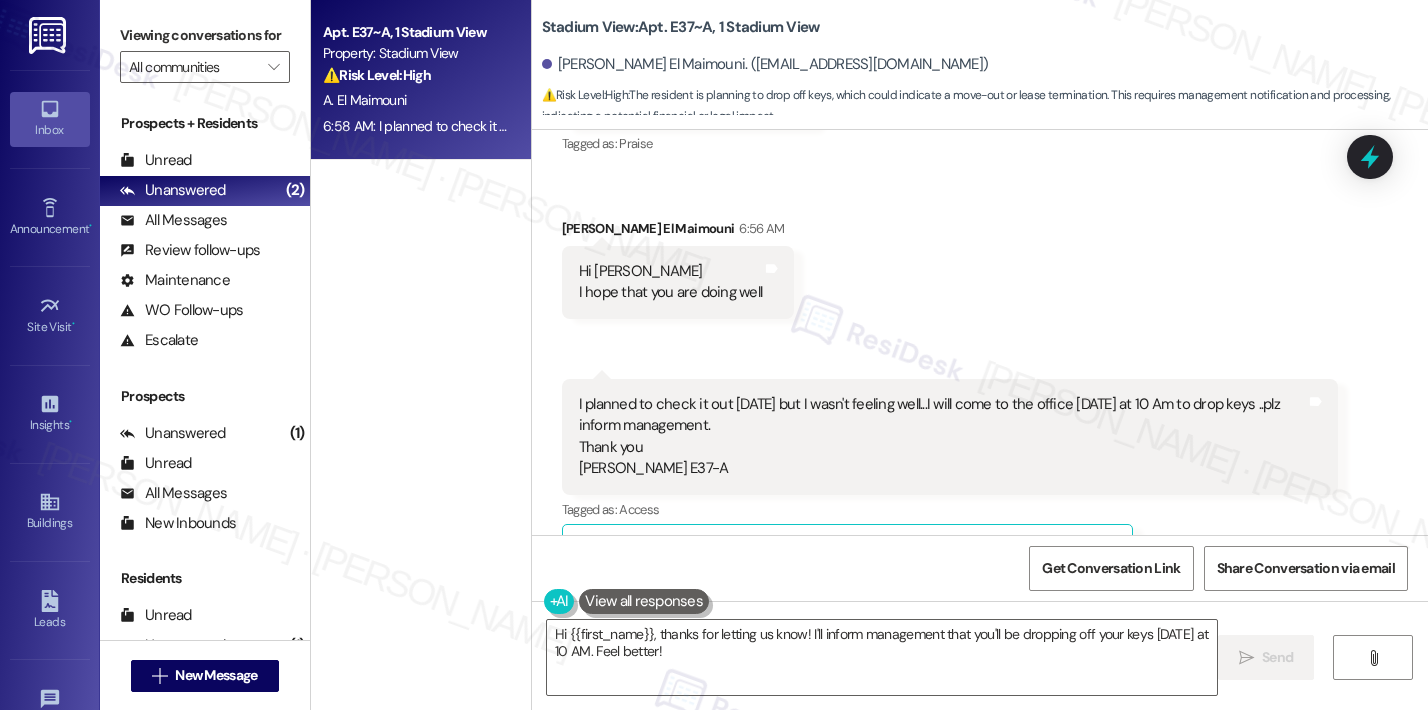 click on "I planned to check it out today but I wasn't feeling well...I will come to the office tomorrow at 10 Am to drop keys ..plz inform management.
Thank you
Adil E37-A" at bounding box center [943, 437] 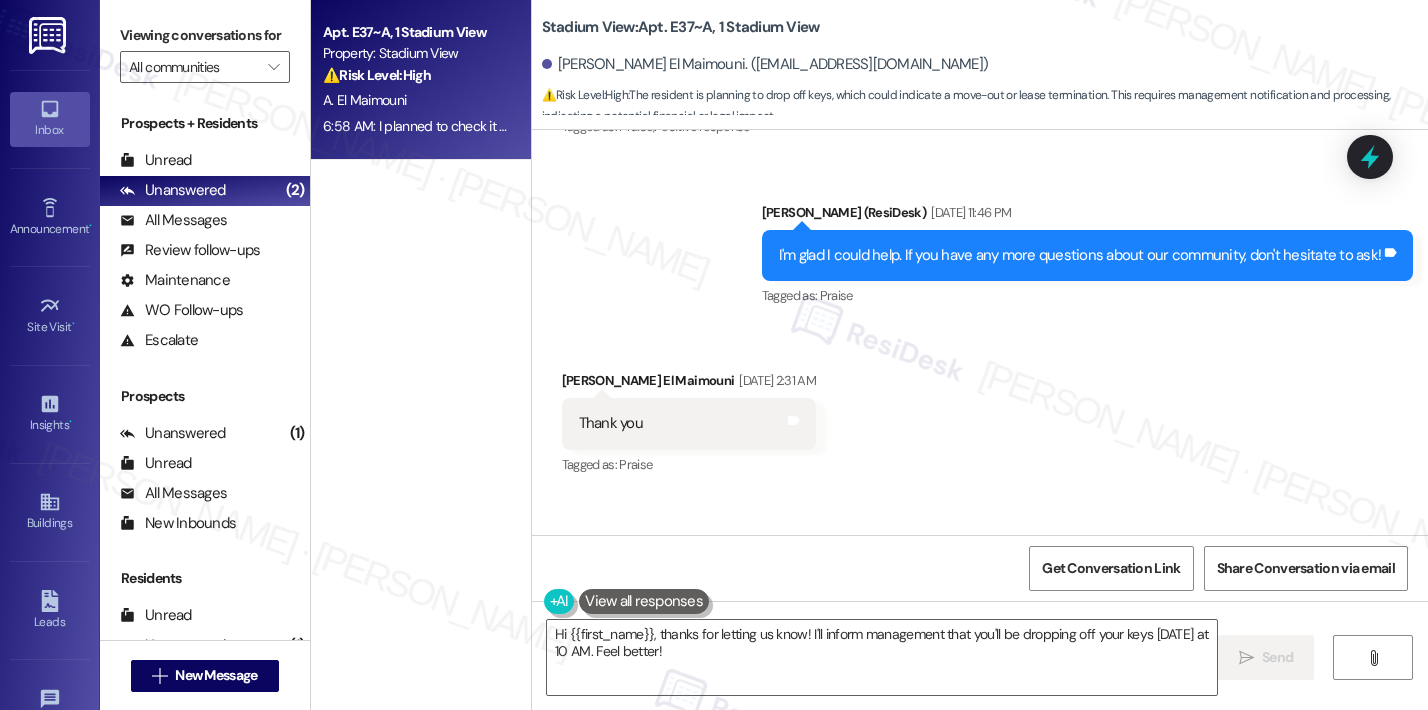 scroll, scrollTop: 8037, scrollLeft: 0, axis: vertical 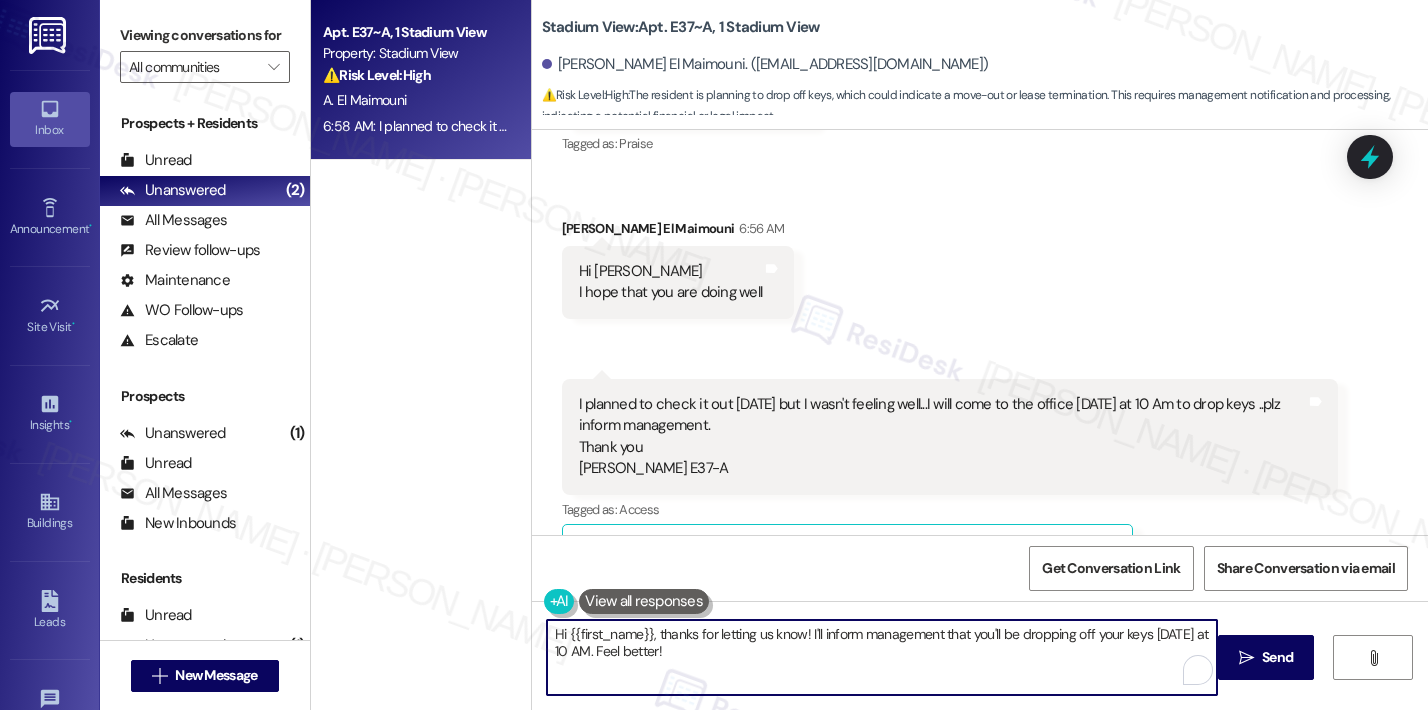 click on "Hi {{first_name}}, thanks for letting us know! I'll inform management that you'll be dropping off your keys tomorrow at 10 AM. Feel better!" at bounding box center [882, 657] 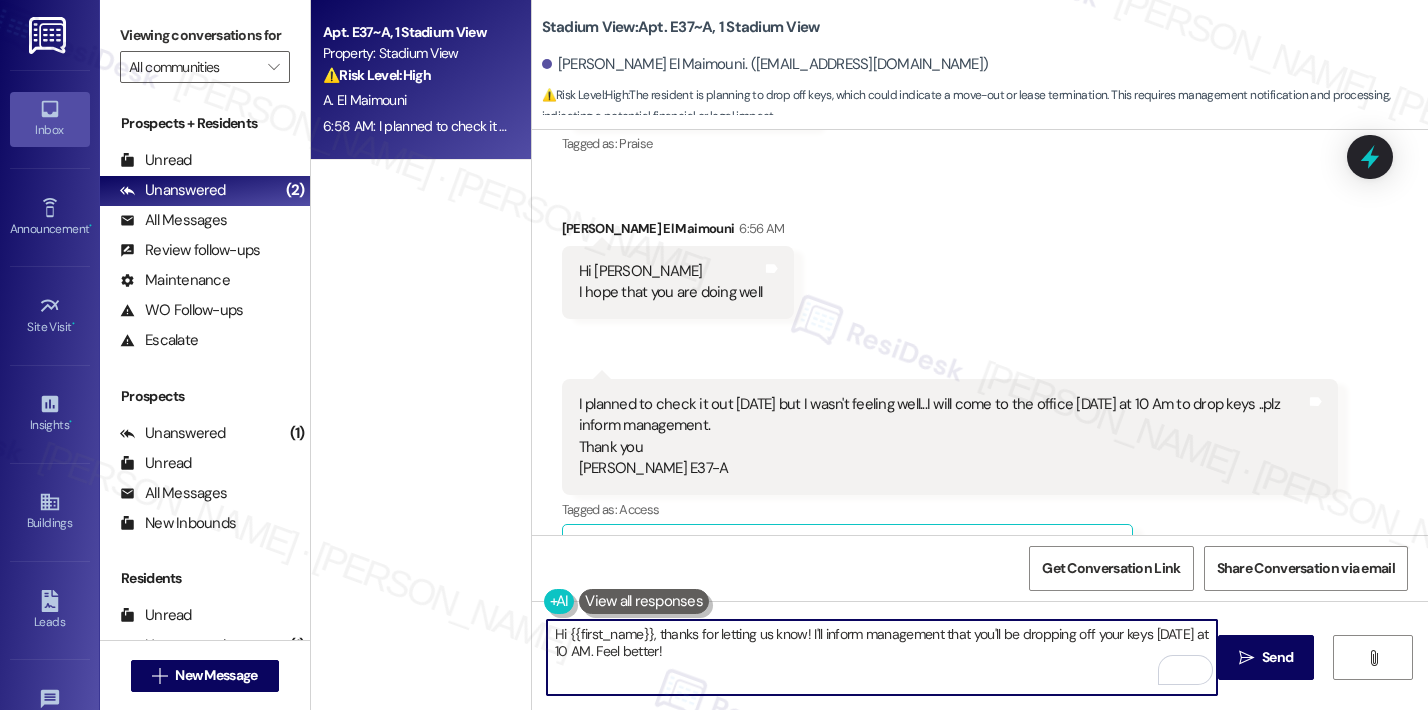 click on "Hi {{first_name}}, thanks for letting us know! I'll inform management that you'll be dropping off your keys tomorrow at 10 AM. Feel better!" at bounding box center (882, 657) 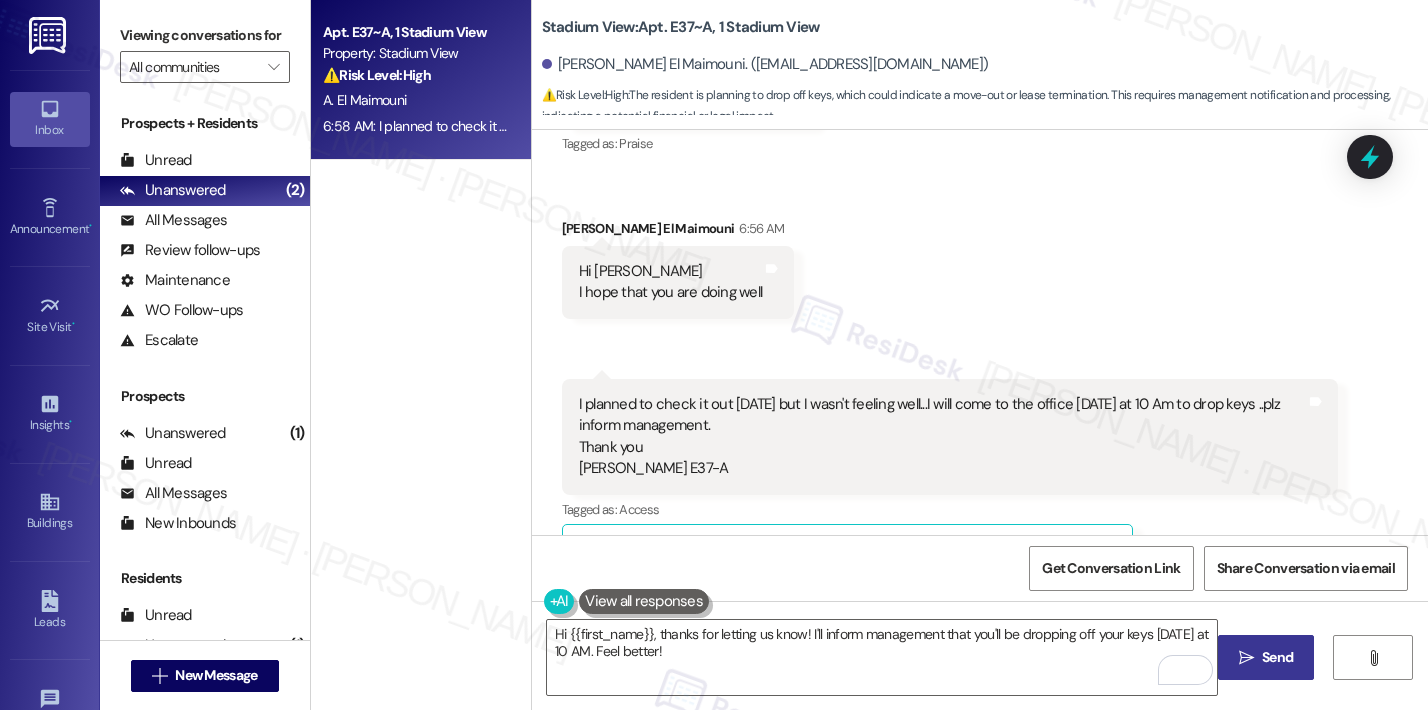 click on " Send" at bounding box center (1266, 657) 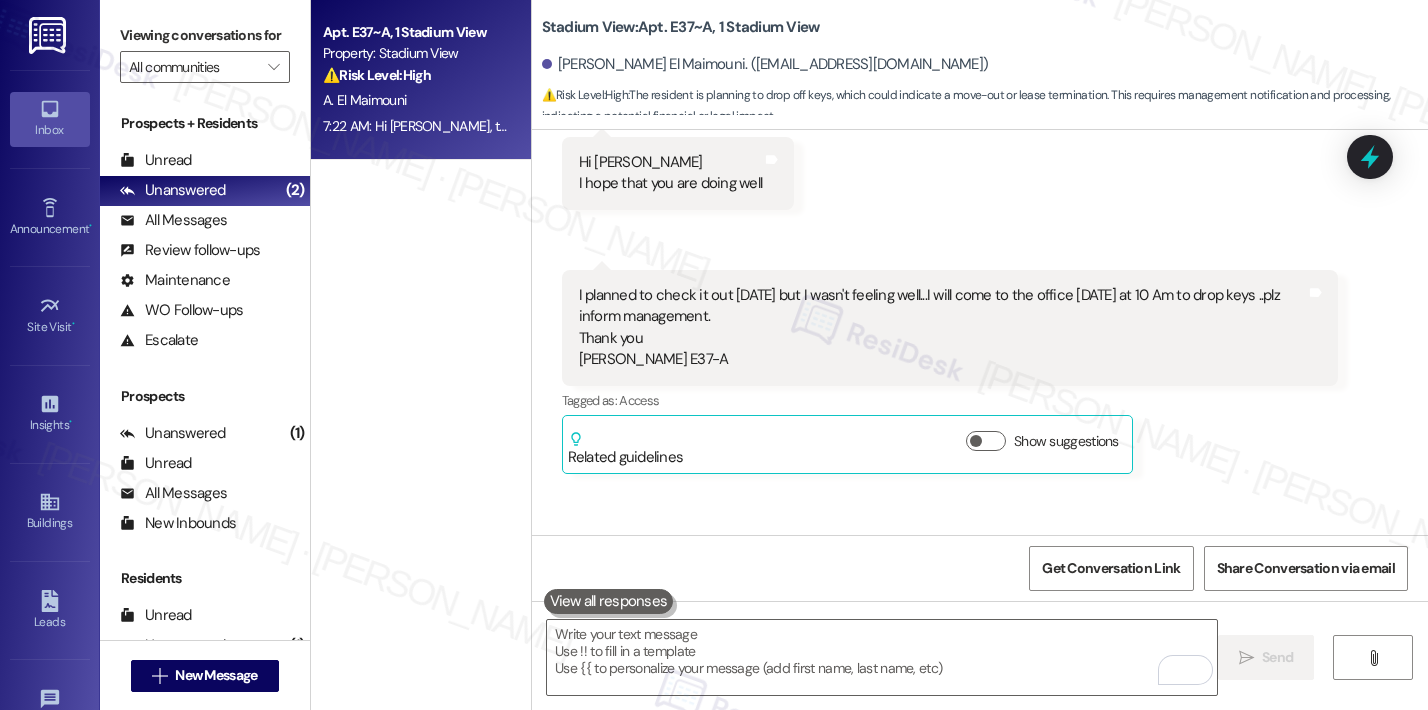scroll, scrollTop: 8198, scrollLeft: 0, axis: vertical 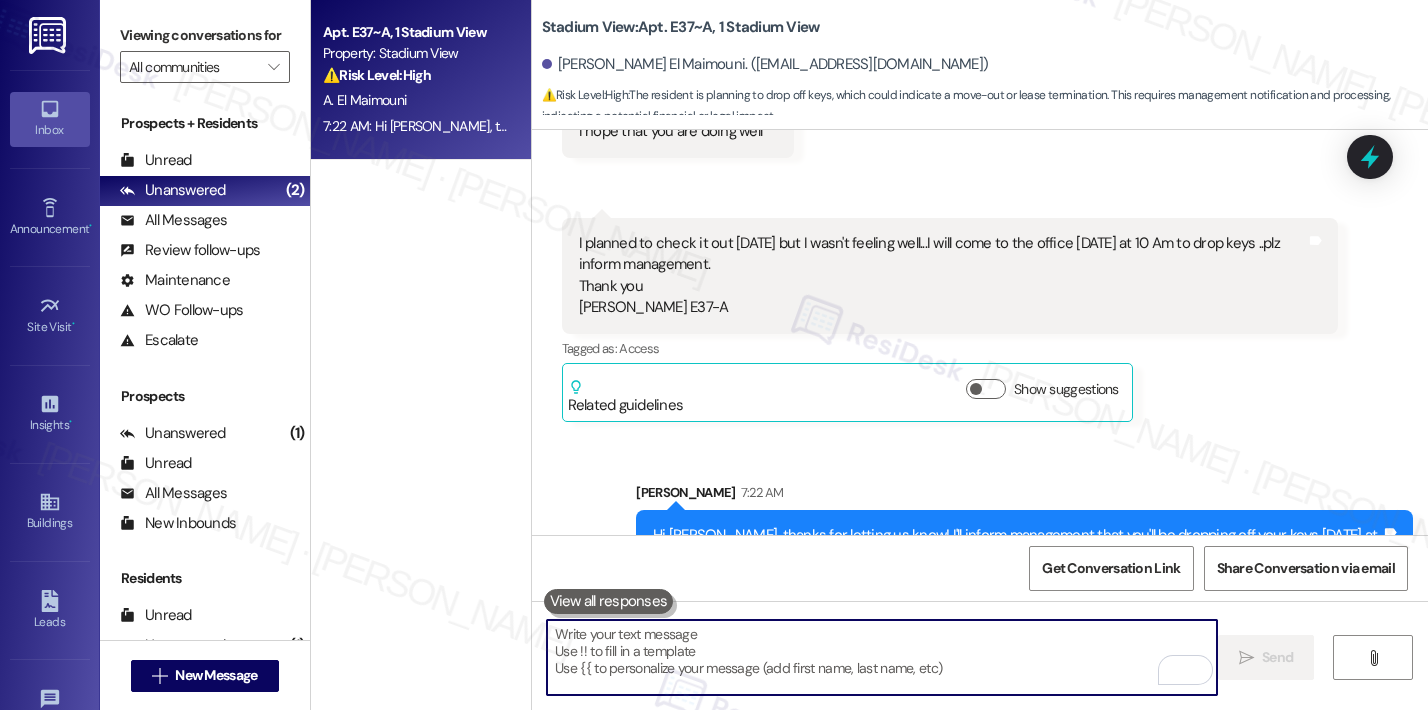 click at bounding box center [882, 657] 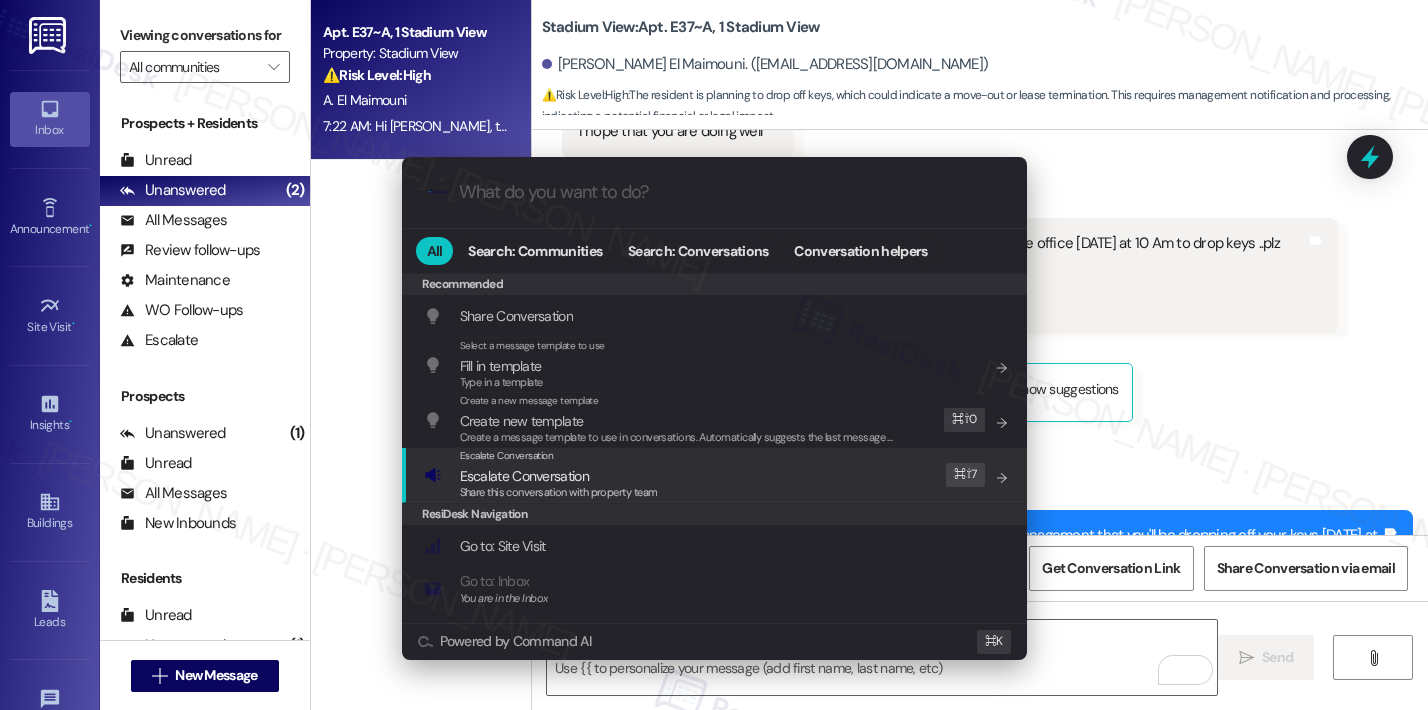 click on "Escalate Conversation Escalate Conversation Share this conversation with property team Edit ⌘ ⇧ 7" at bounding box center [716, 475] 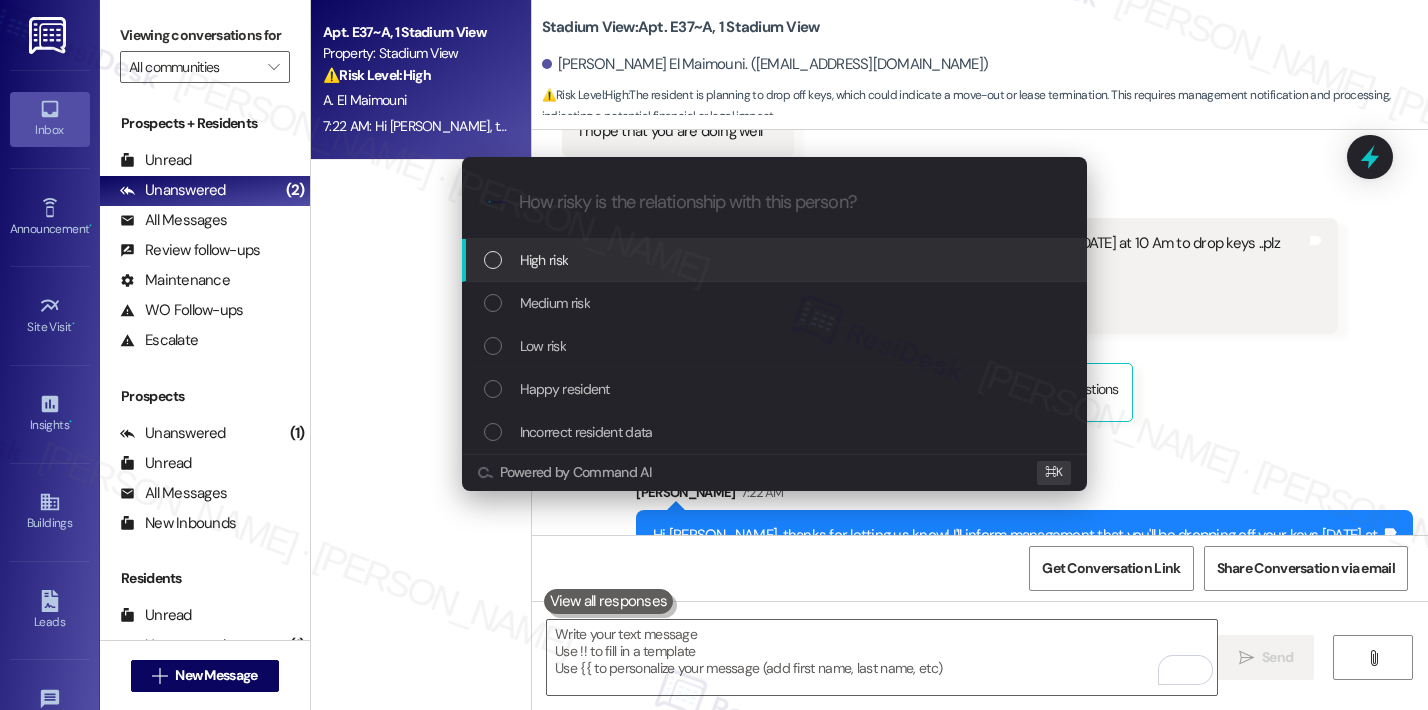 click on "High risk" at bounding box center [776, 260] 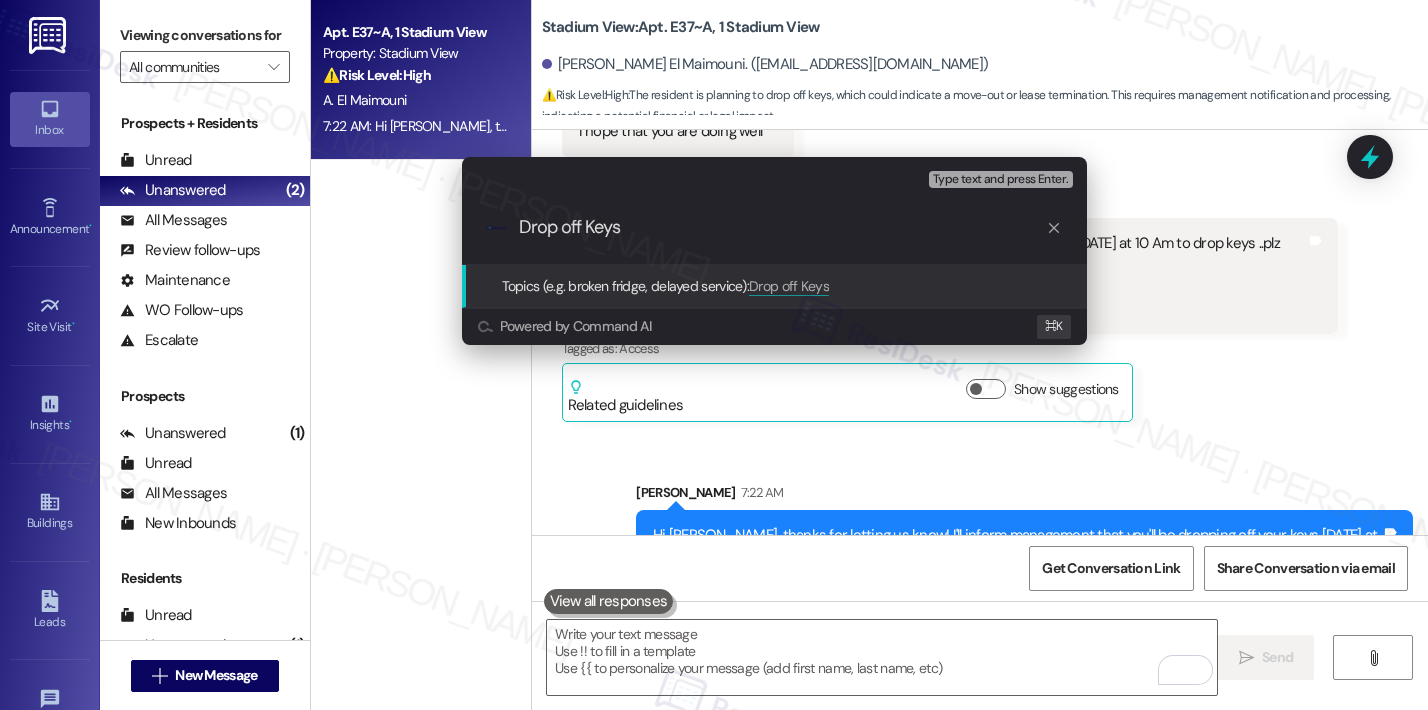 click on "Drop off Keys" at bounding box center [782, 227] 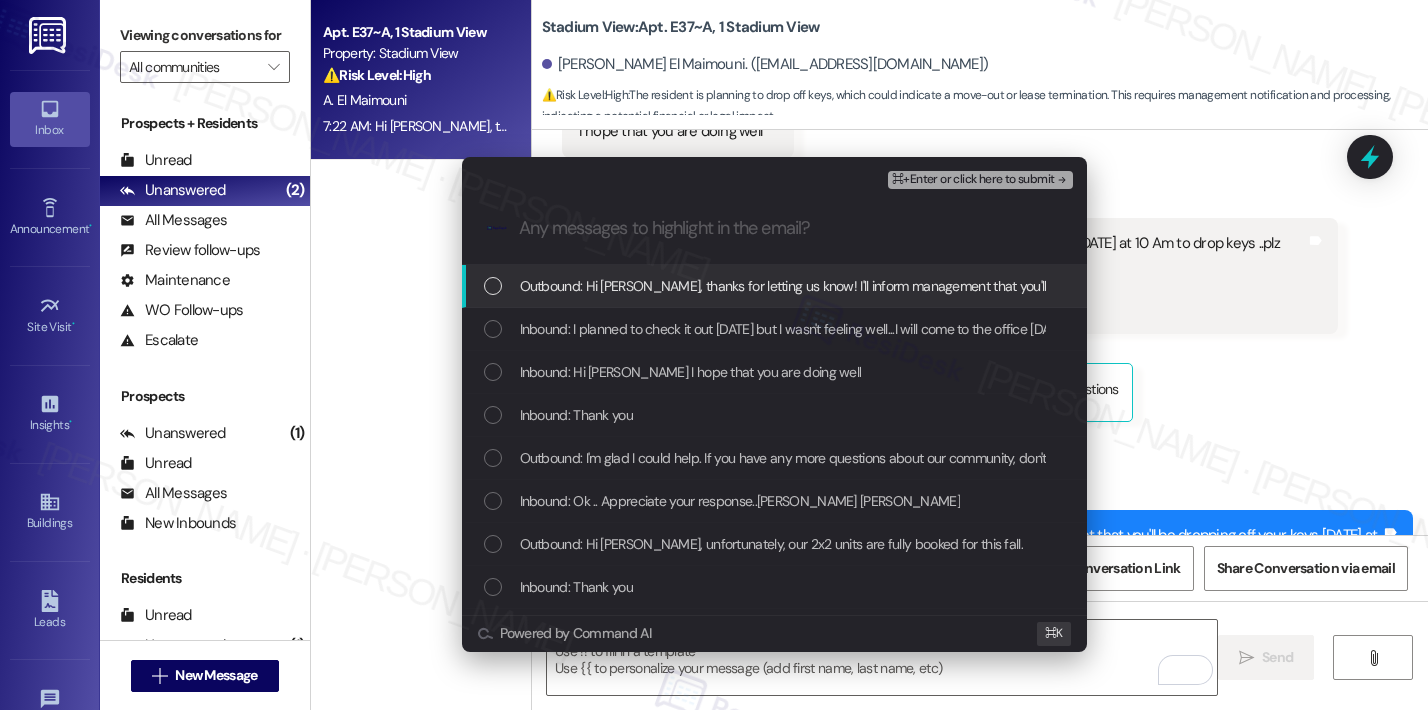 click on "Outbound: Hi Adil, thanks for letting us know! I'll inform management that you'll be dropping off your keys tomorrow at 10 AM. Feel better!" at bounding box center (942, 286) 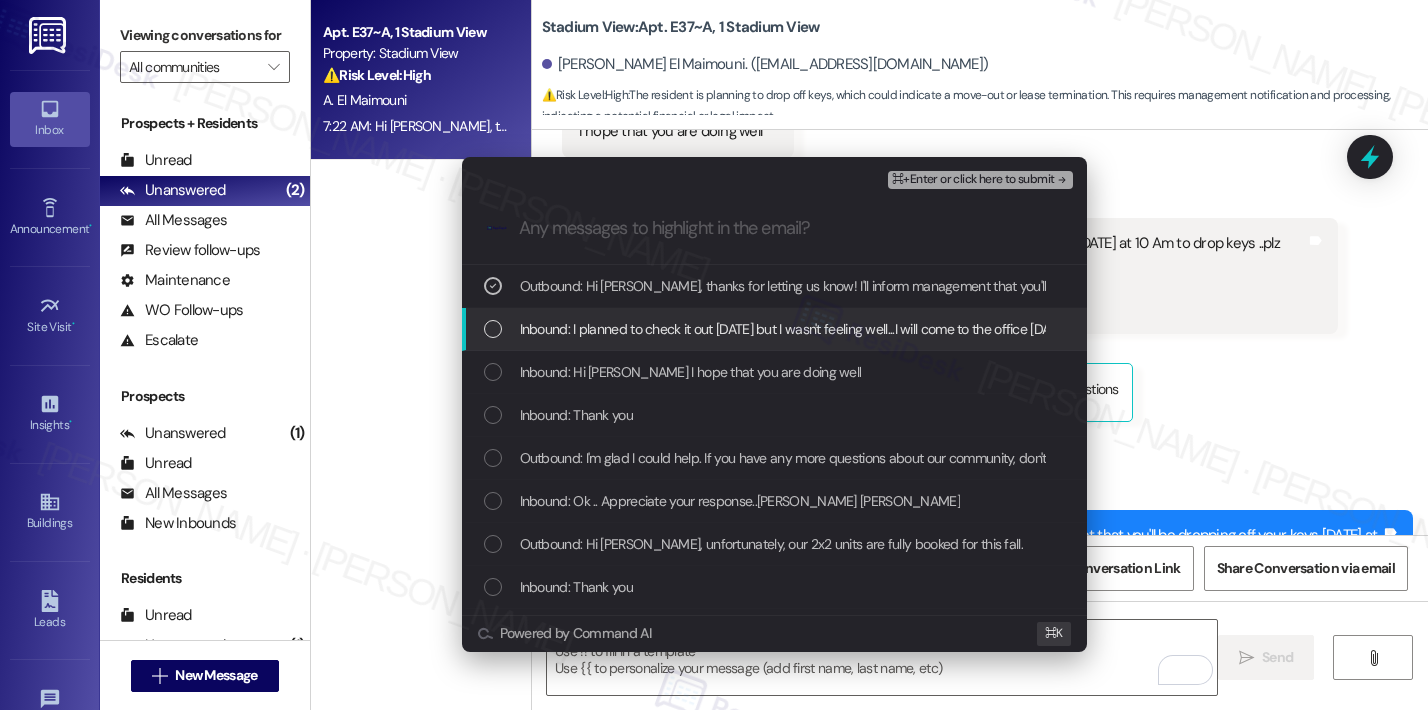 click on "Inbound: I planned to check it out today but I wasn't feeling well...I will come to the office tomorrow at 10 Am to drop keys ..plz inform management.
Thank you
Adil E37-A" at bounding box center (1035, 329) 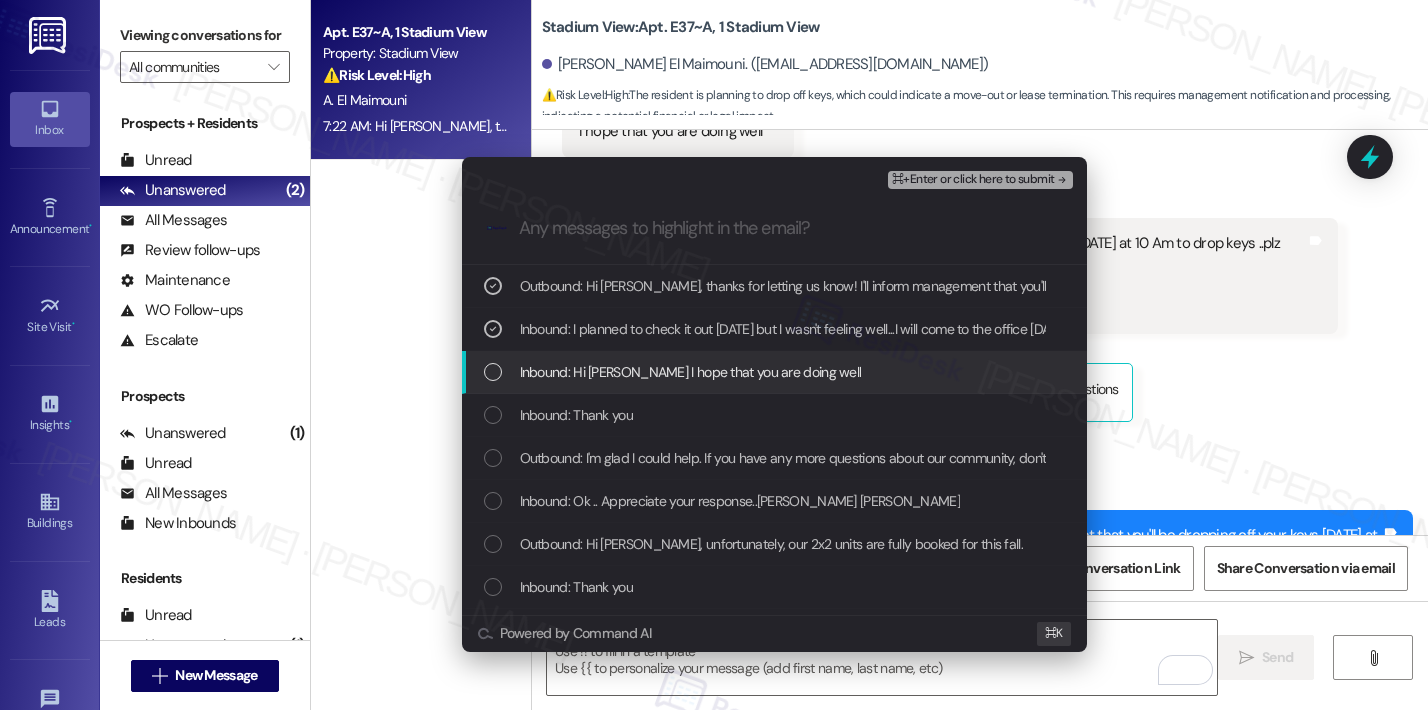 click on "Inbound: Hi Sarah
I hope that you are doing well" at bounding box center (774, 372) 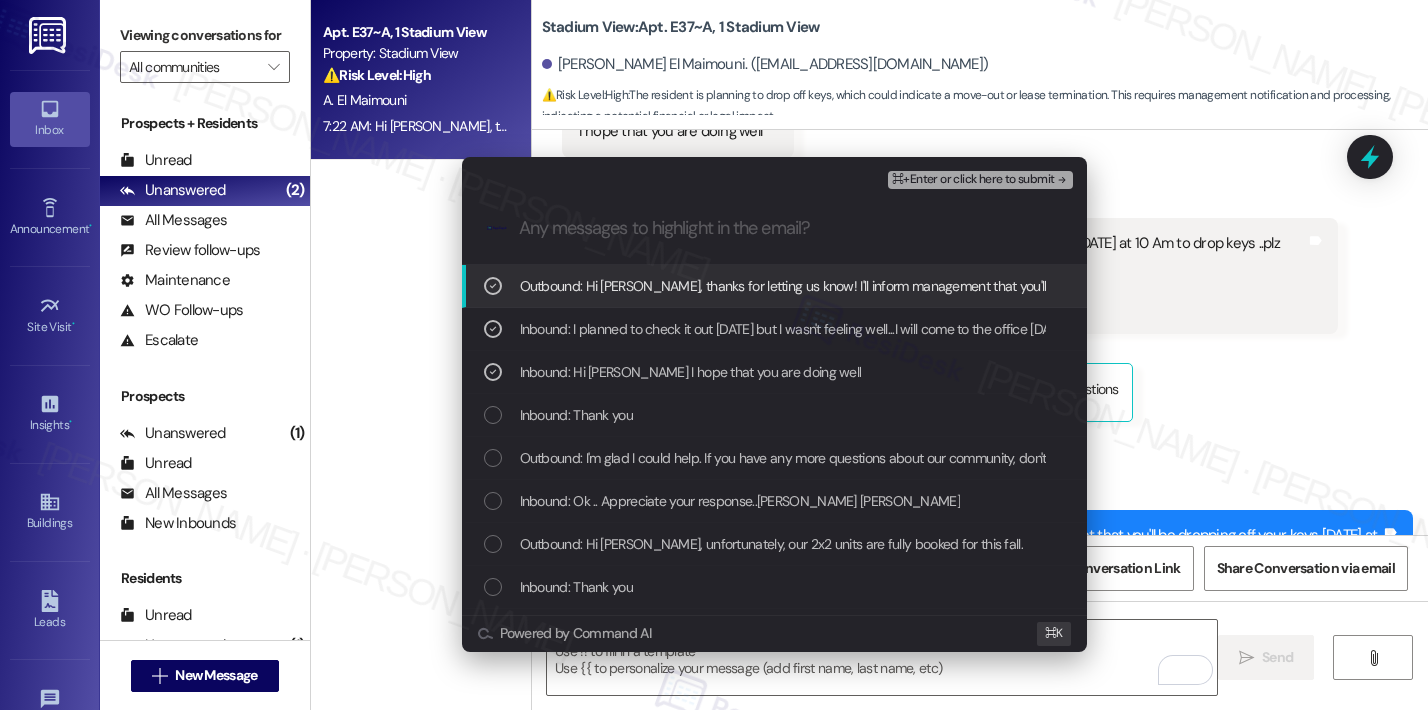 click on "⌘+Enter or click here to submit" at bounding box center (973, 180) 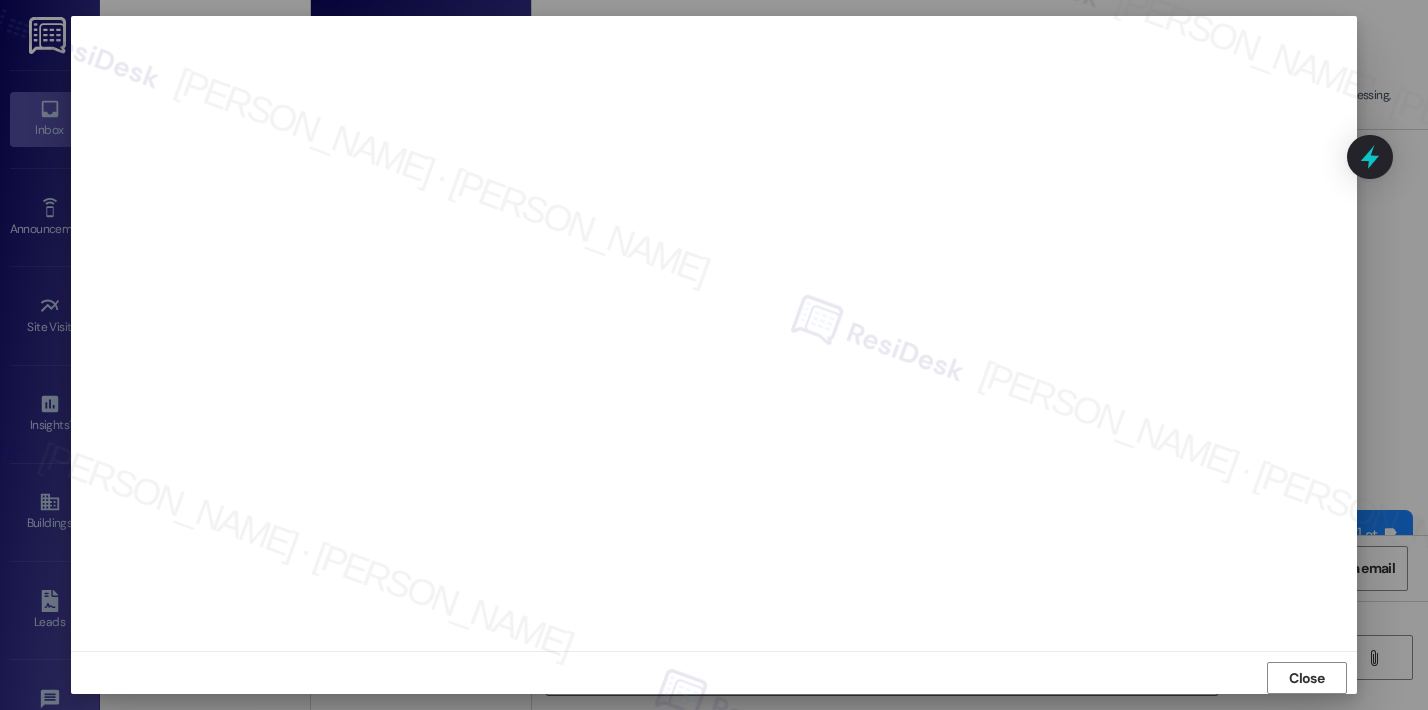 scroll, scrollTop: 14, scrollLeft: 0, axis: vertical 